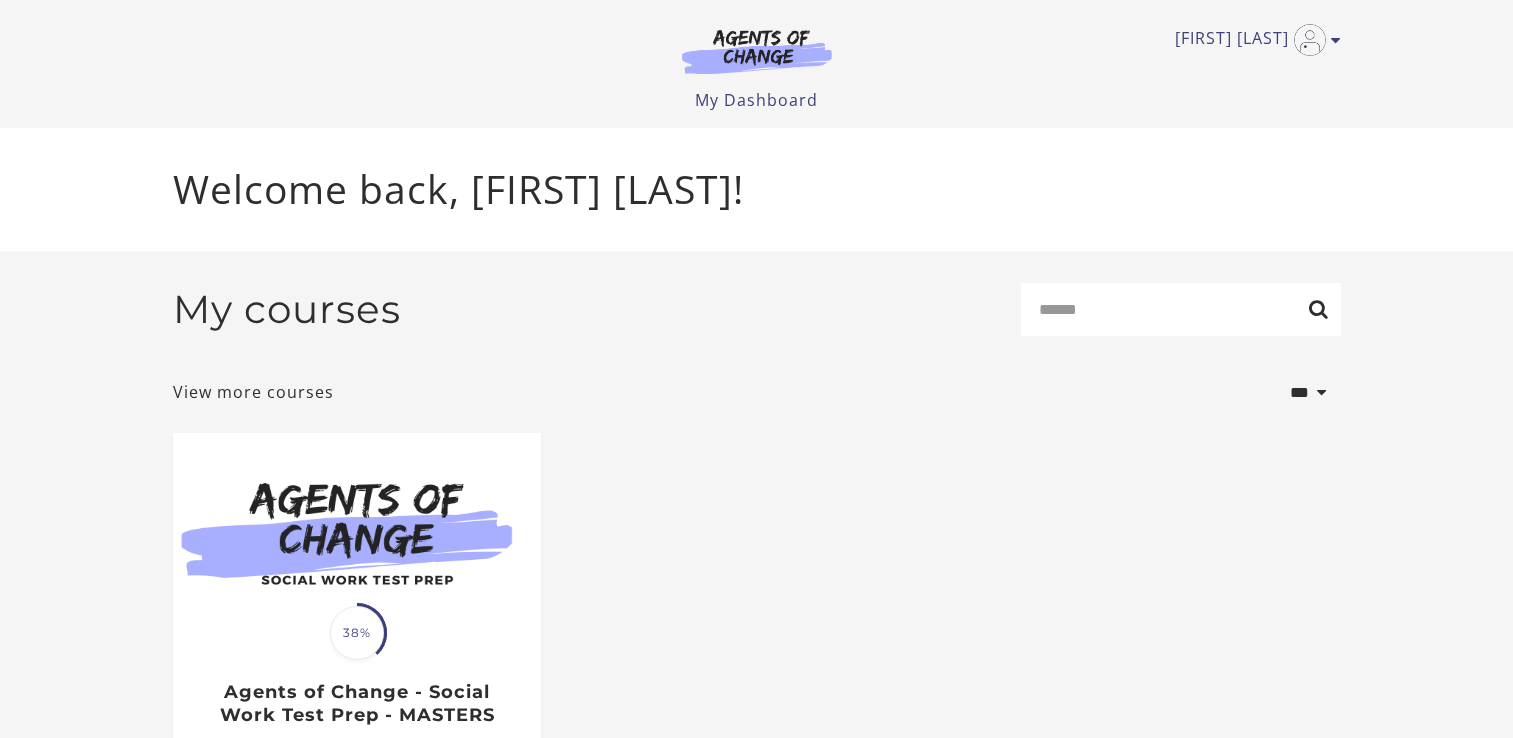 scroll, scrollTop: 0, scrollLeft: 0, axis: both 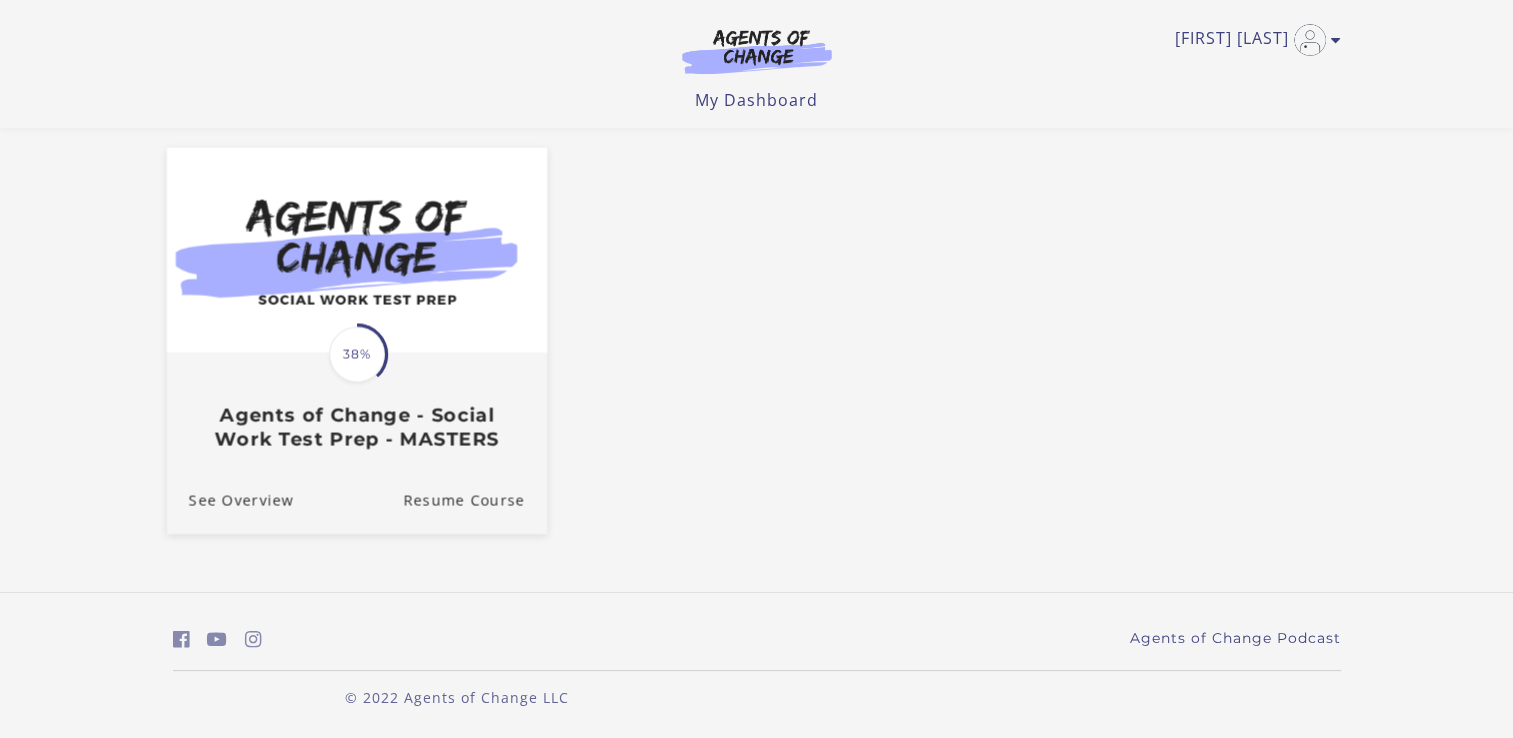 click on "38%" at bounding box center [357, 355] 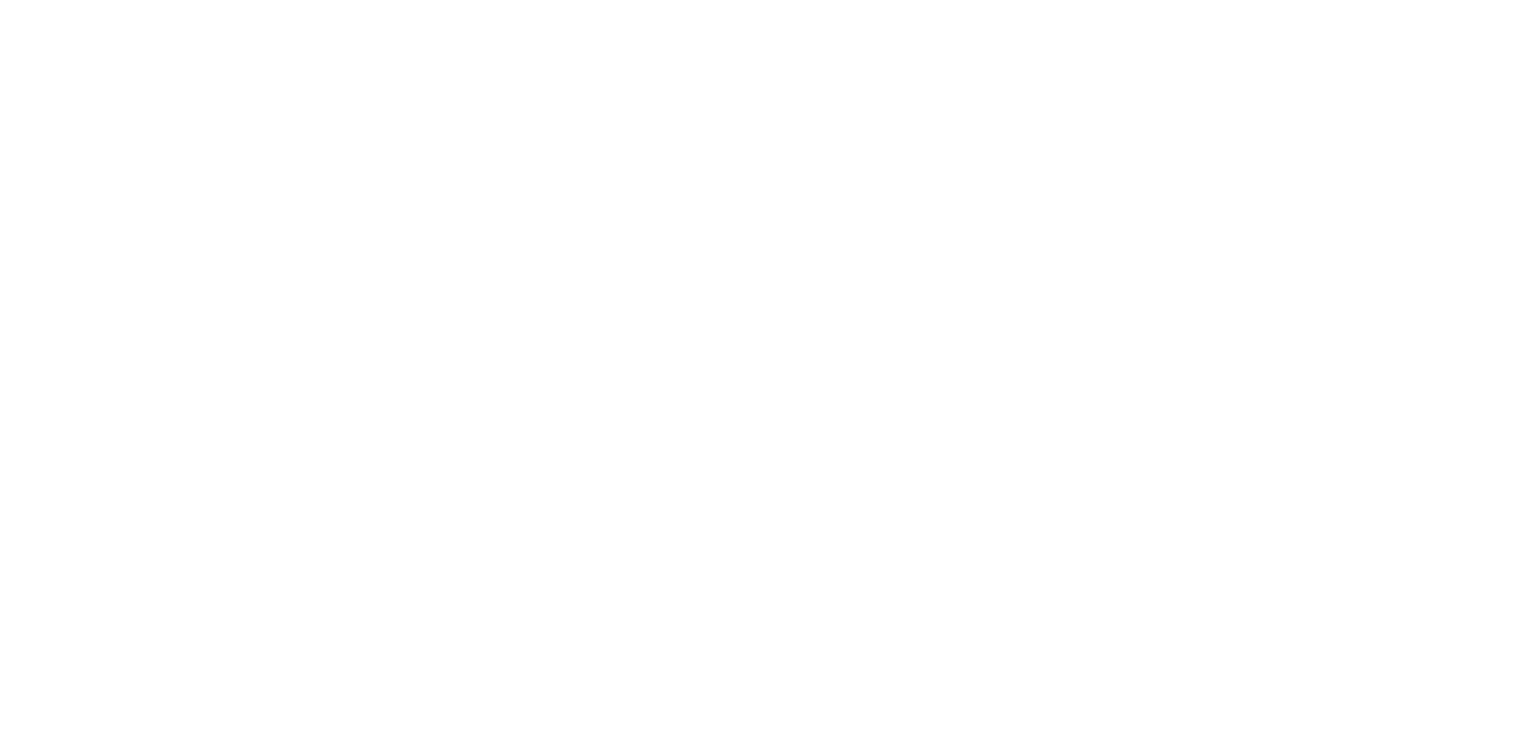 scroll, scrollTop: 0, scrollLeft: 0, axis: both 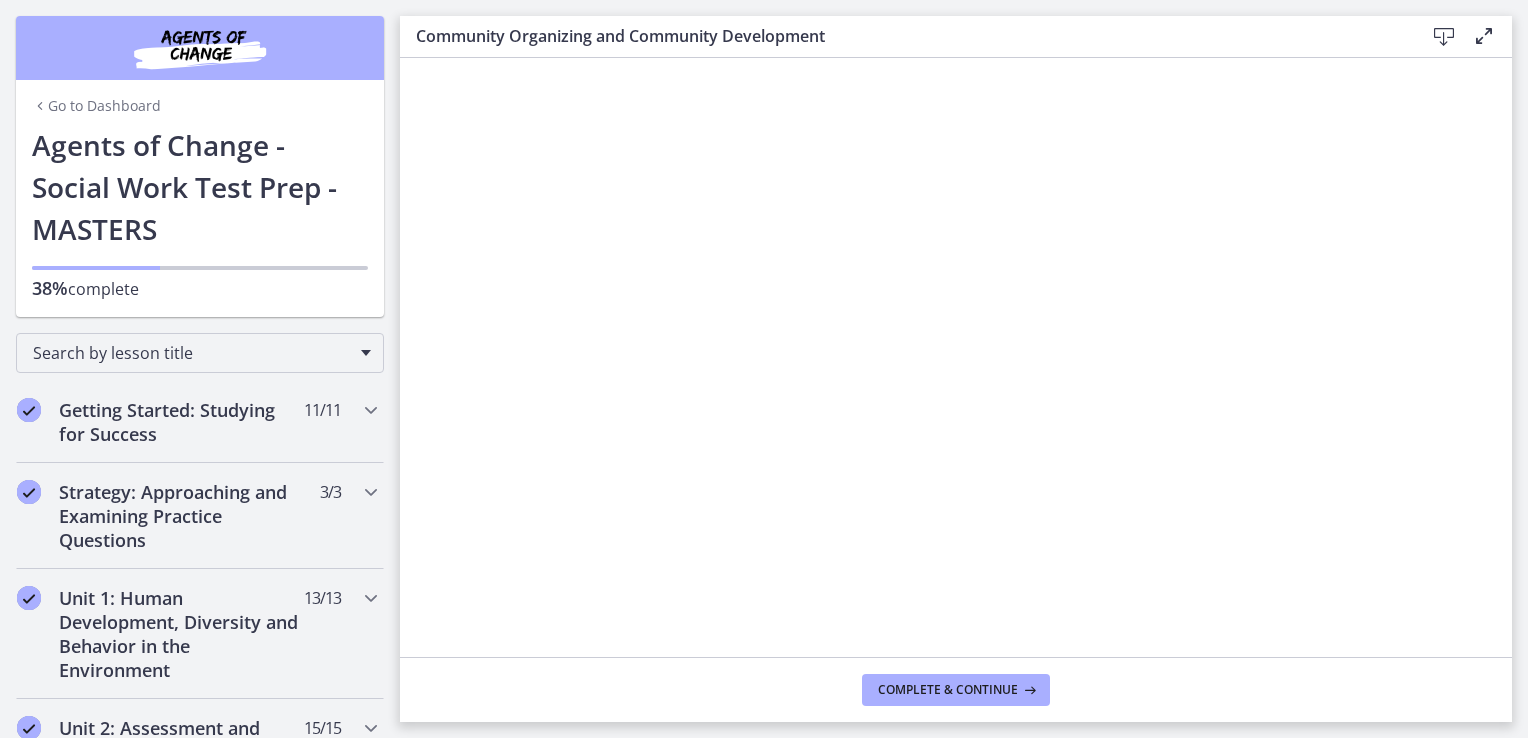 click at bounding box center [1444, 37] 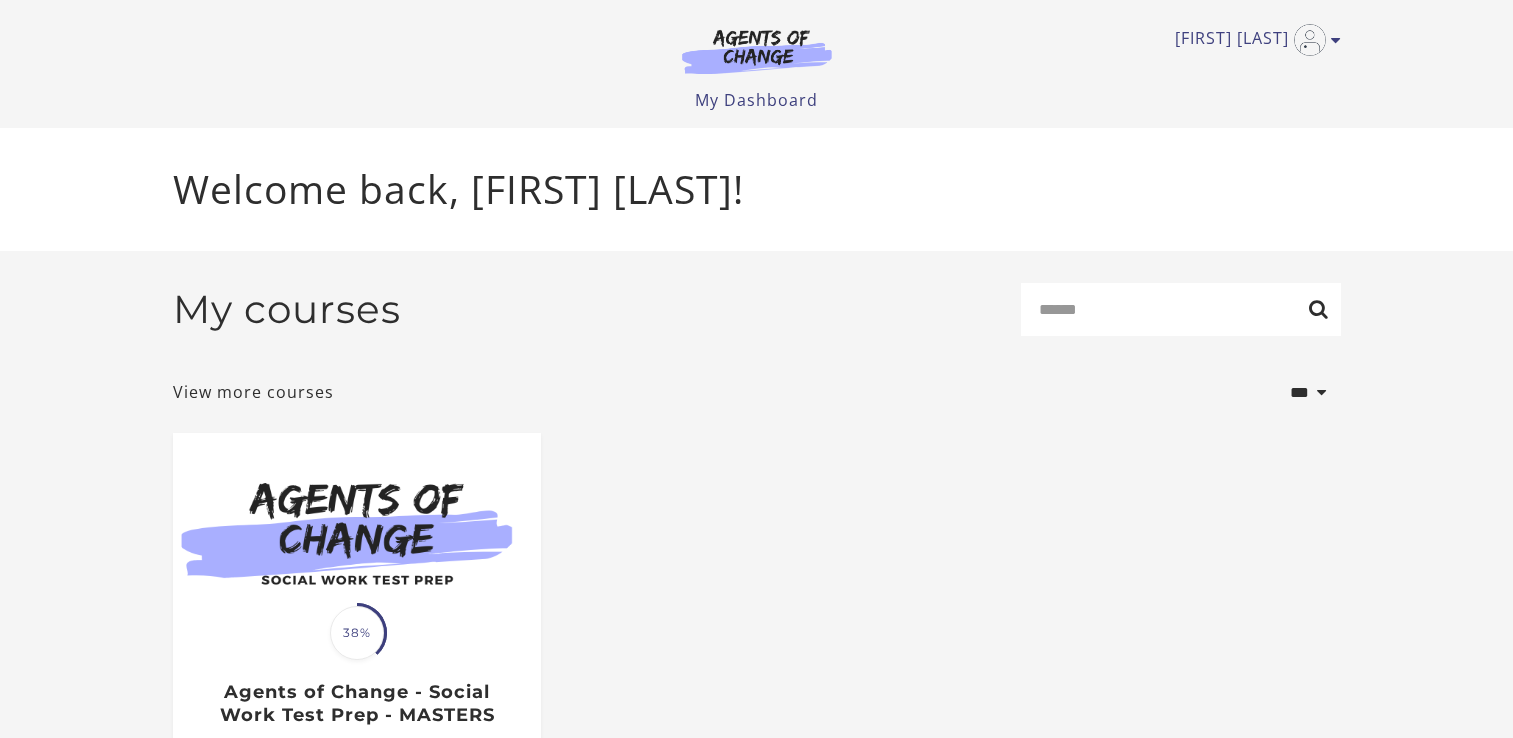 scroll, scrollTop: 0, scrollLeft: 0, axis: both 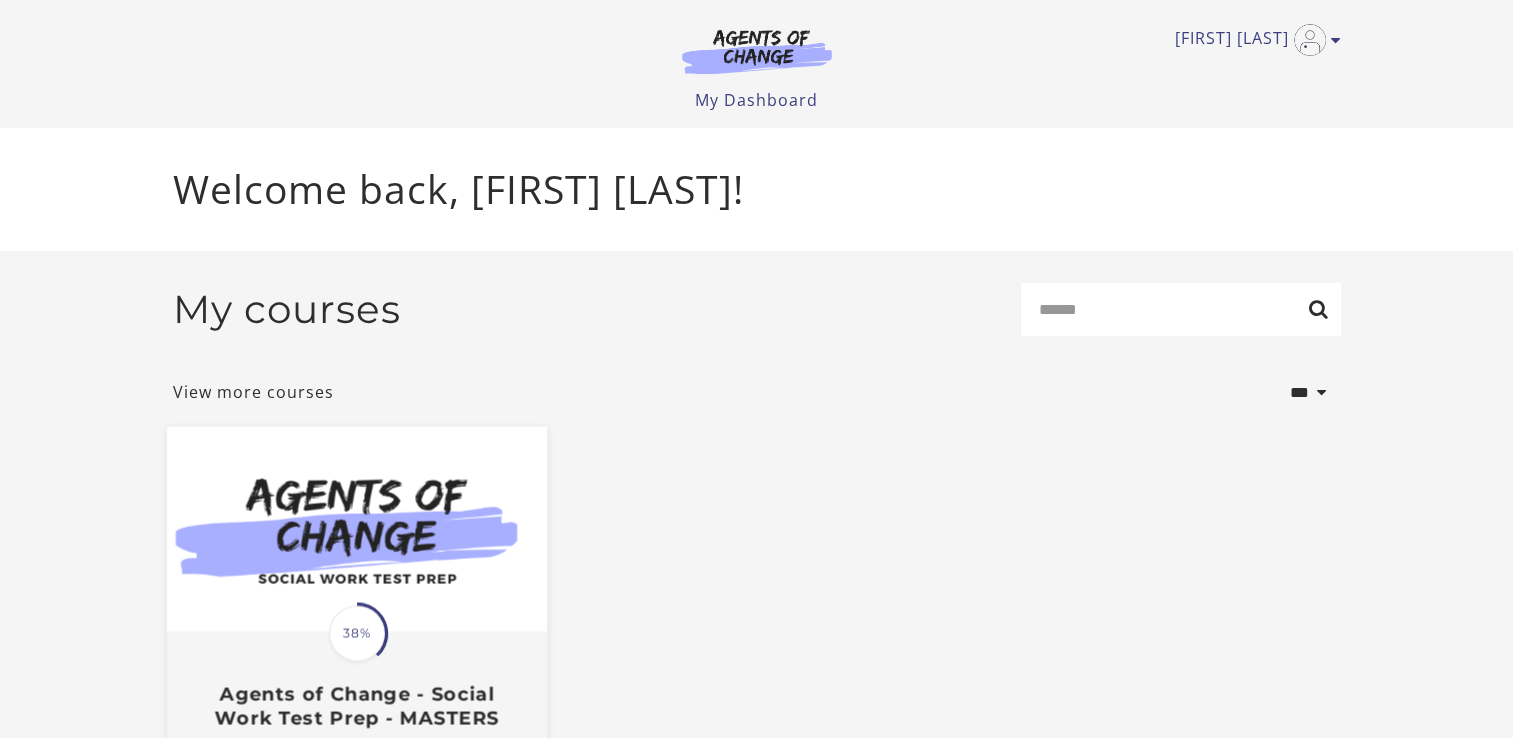 click on "38%" at bounding box center [357, 634] 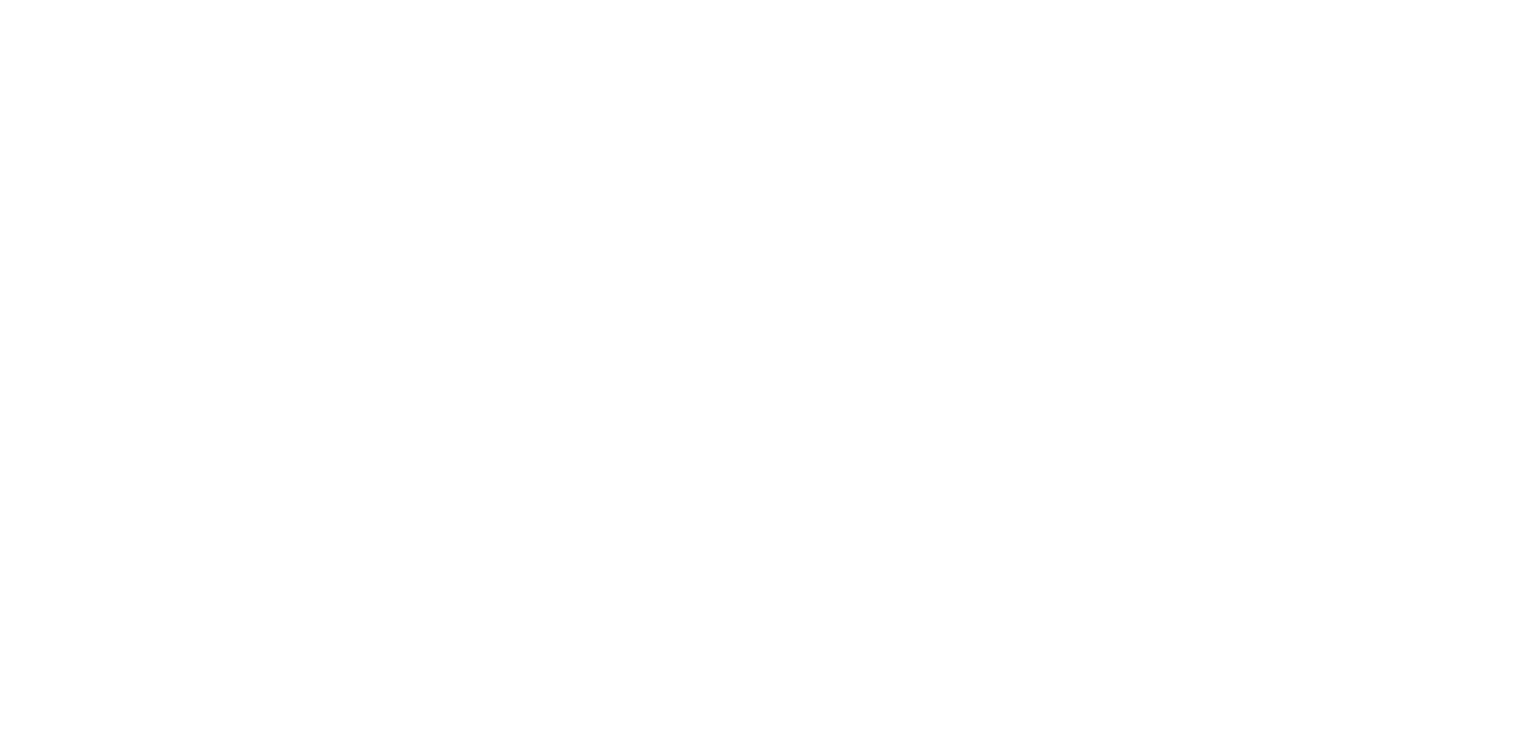 scroll, scrollTop: 0, scrollLeft: 0, axis: both 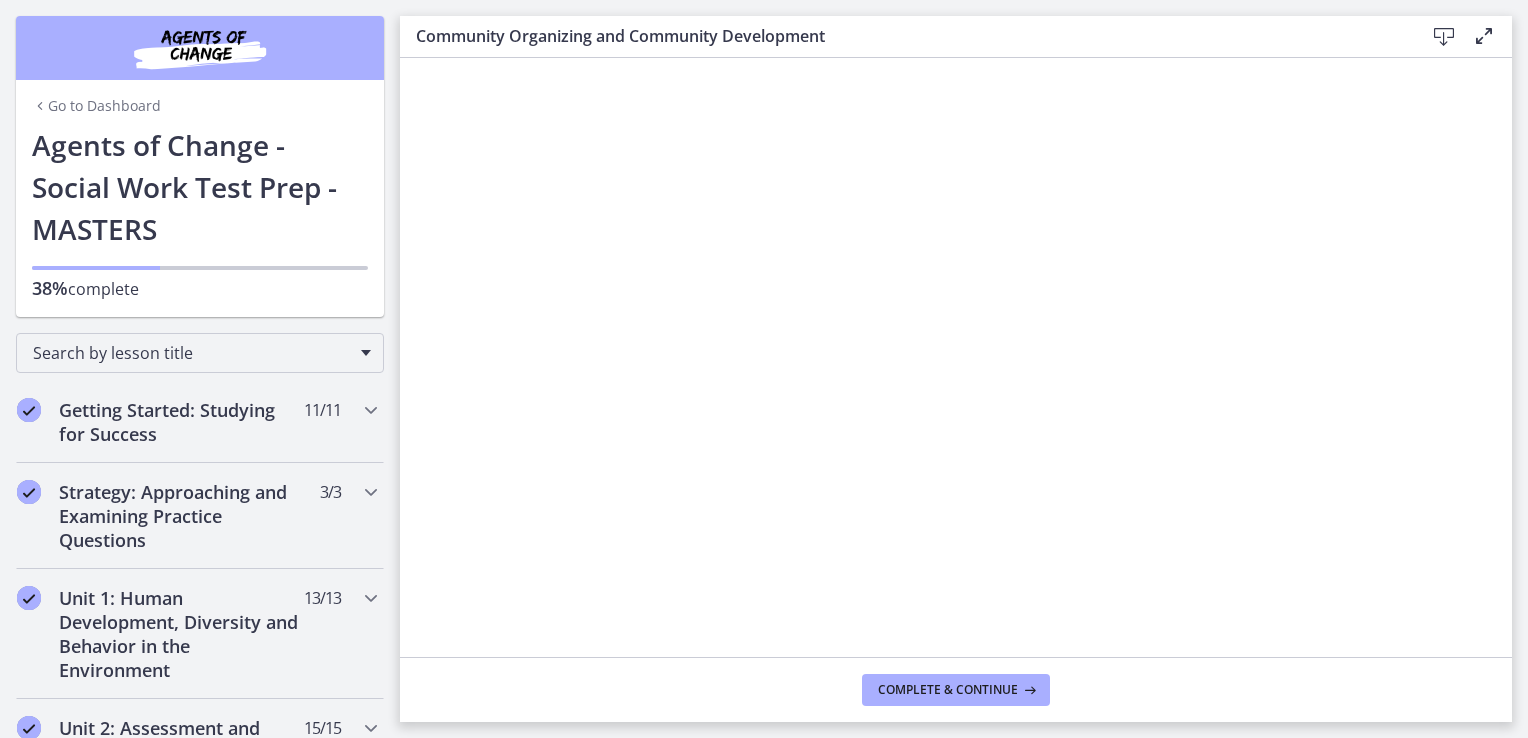 click at bounding box center [1444, 37] 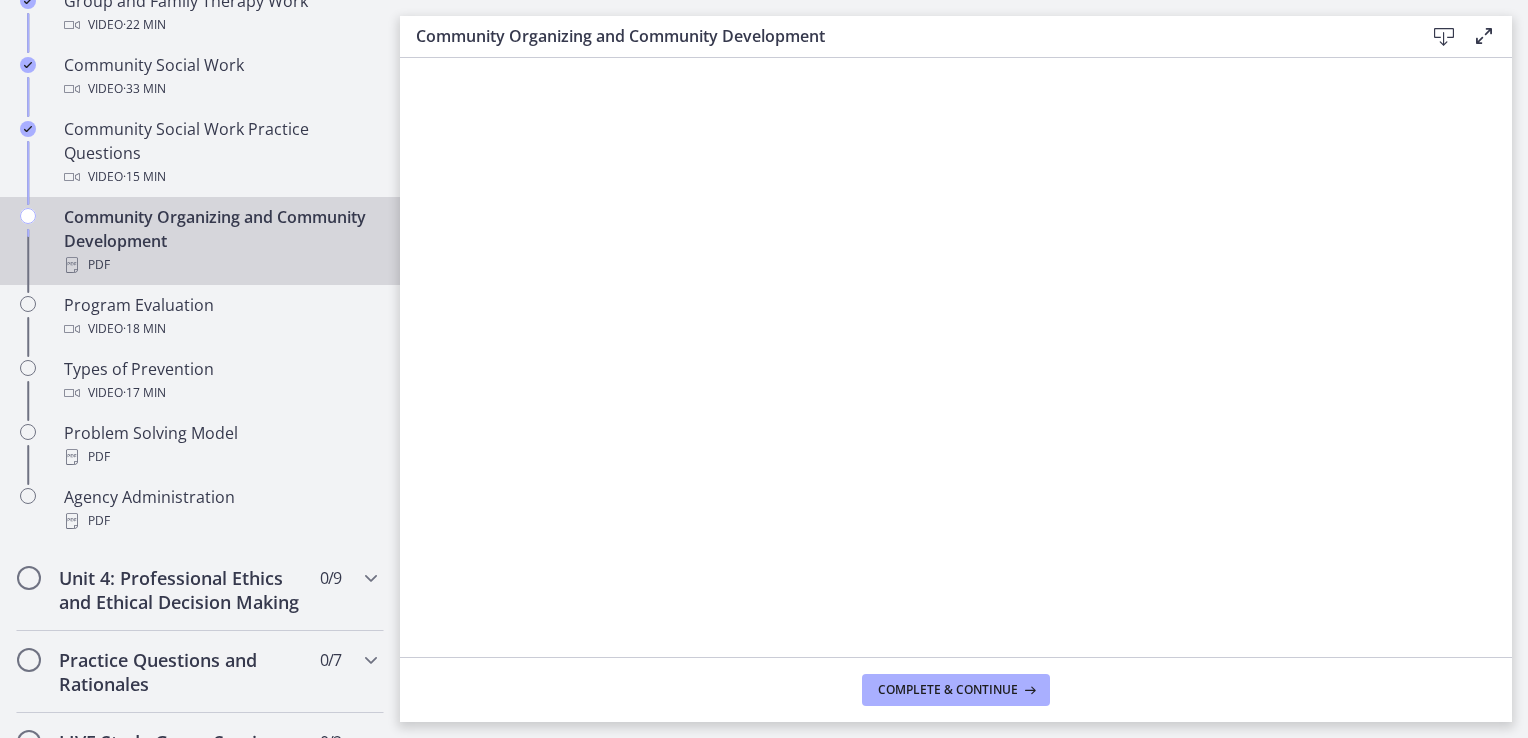 scroll, scrollTop: 1103, scrollLeft: 0, axis: vertical 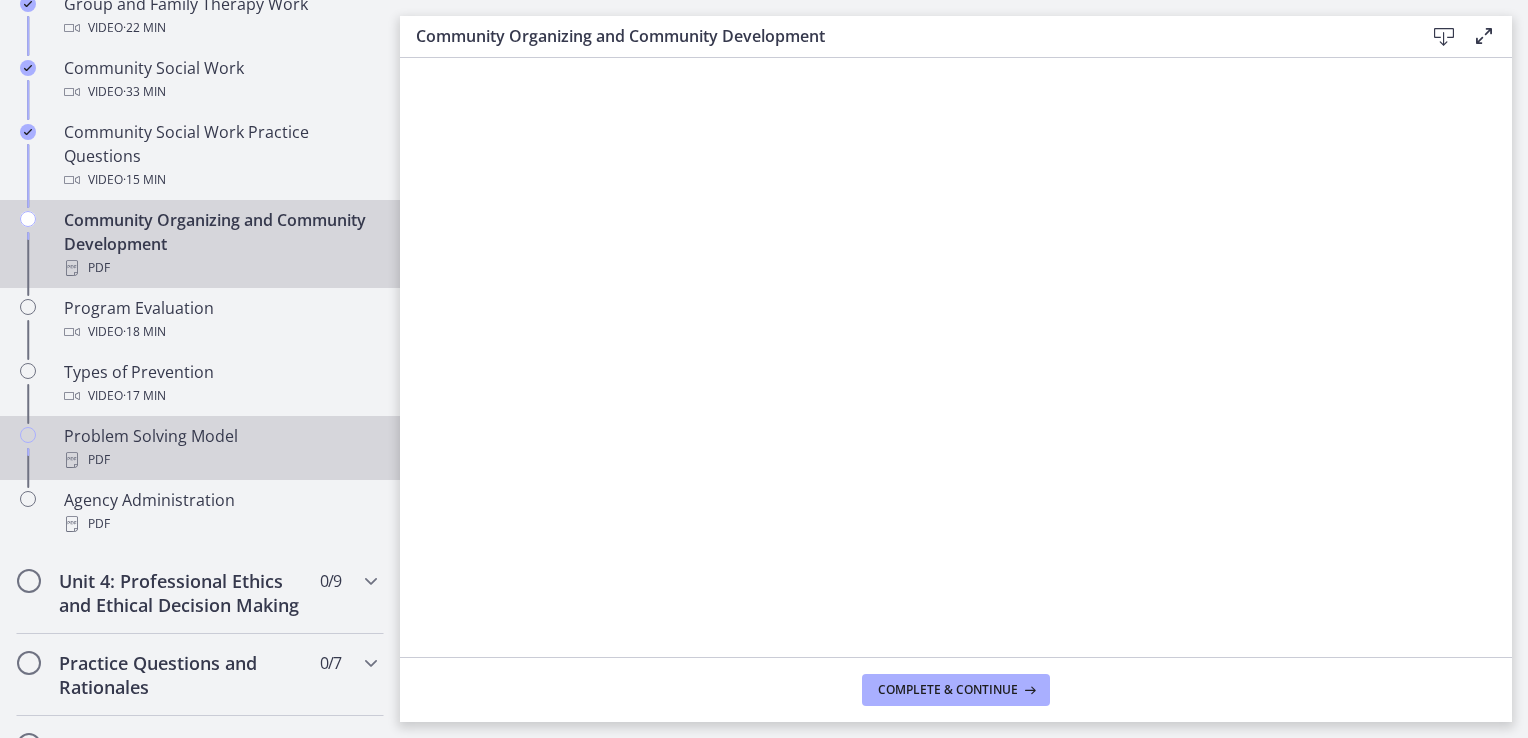 click on "Problem Solving Model
PDF" at bounding box center (220, 448) 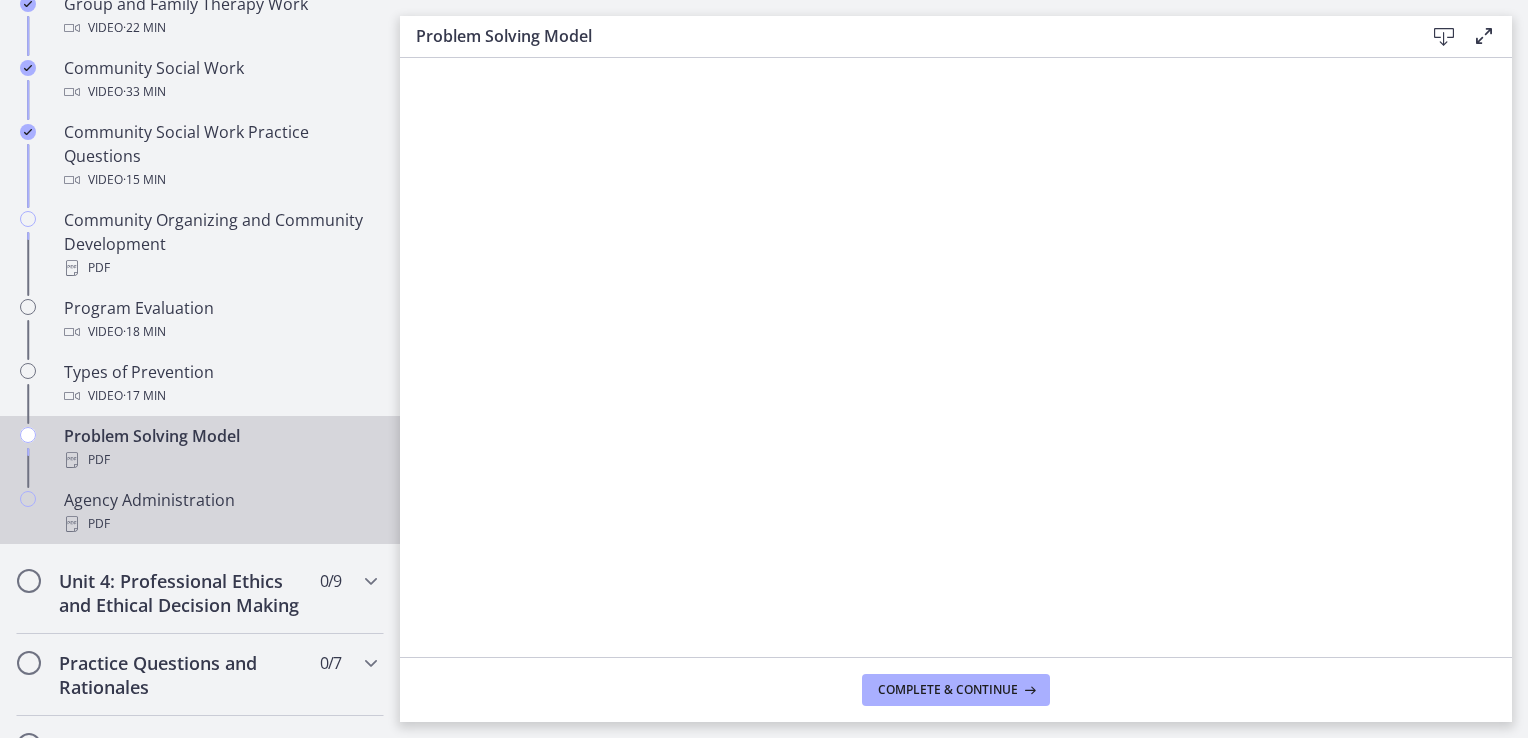 click on "PDF" at bounding box center (220, 524) 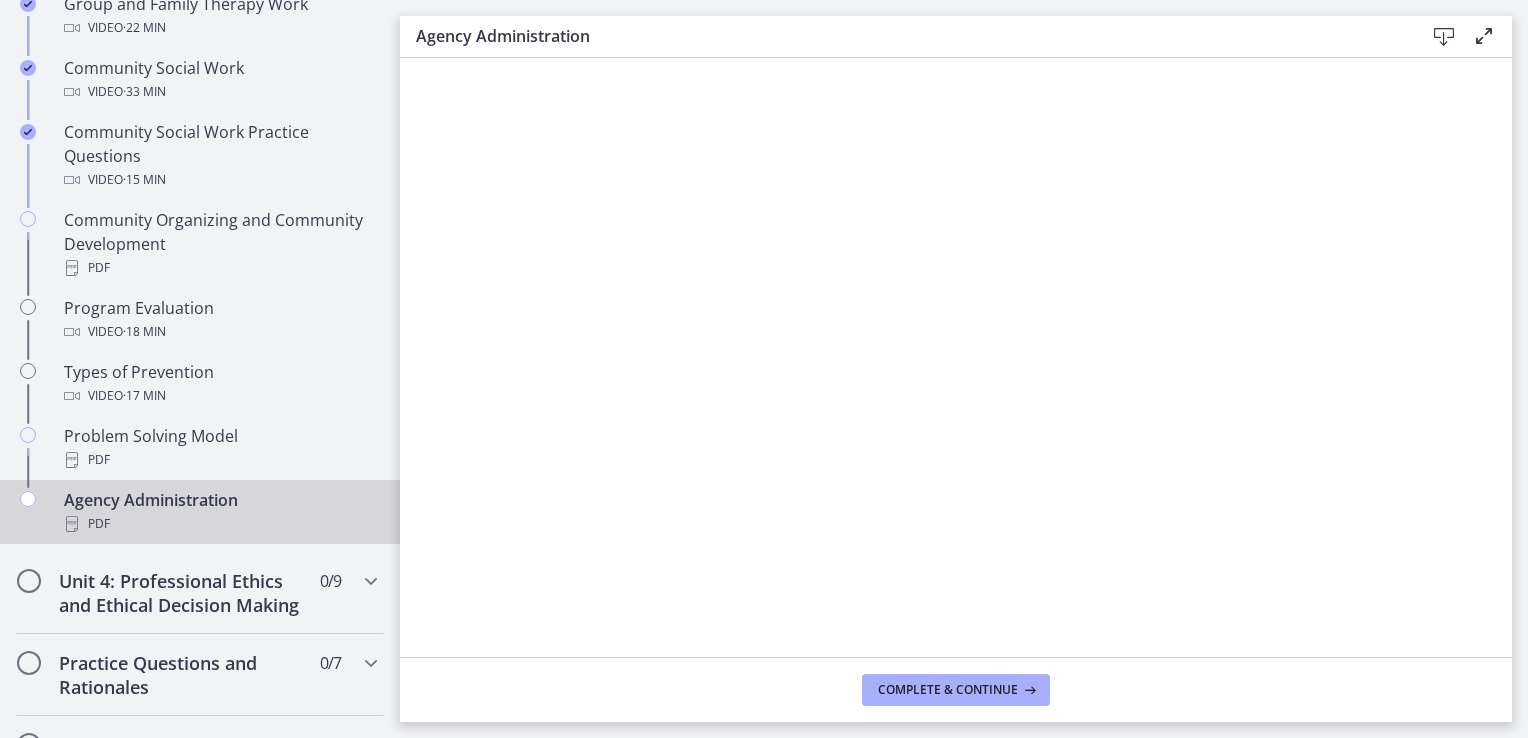 click at bounding box center [1444, 37] 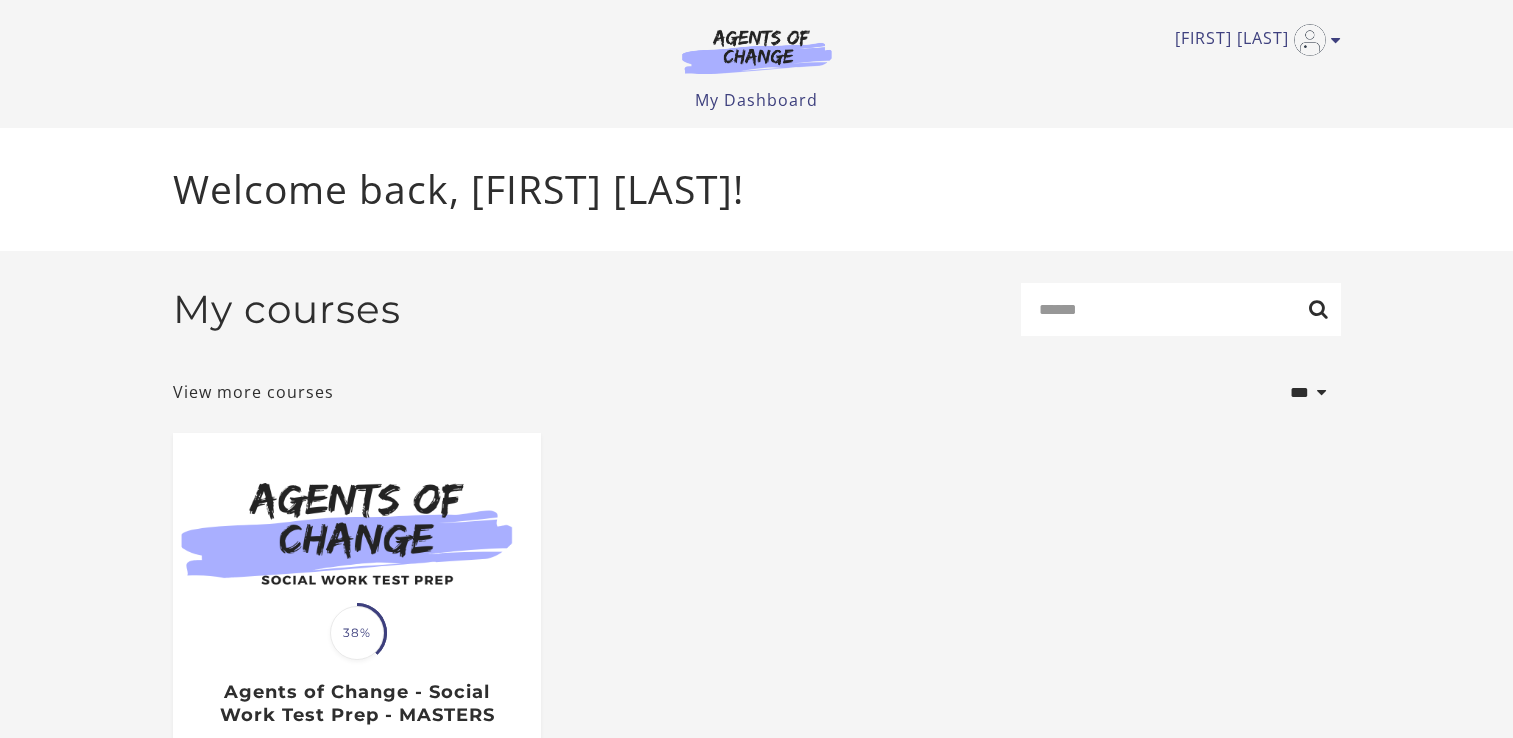 scroll, scrollTop: 0, scrollLeft: 0, axis: both 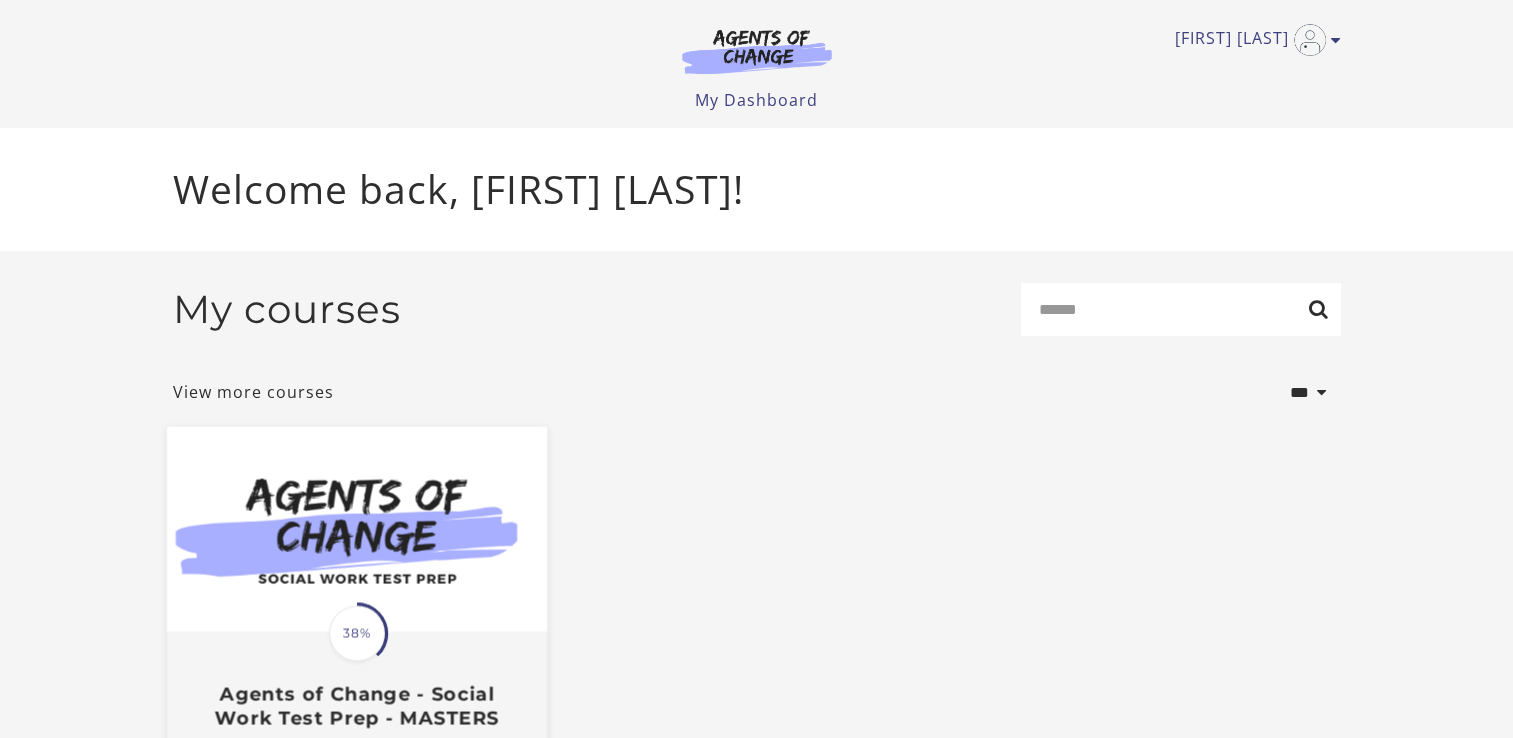 click on "38%" at bounding box center (357, 634) 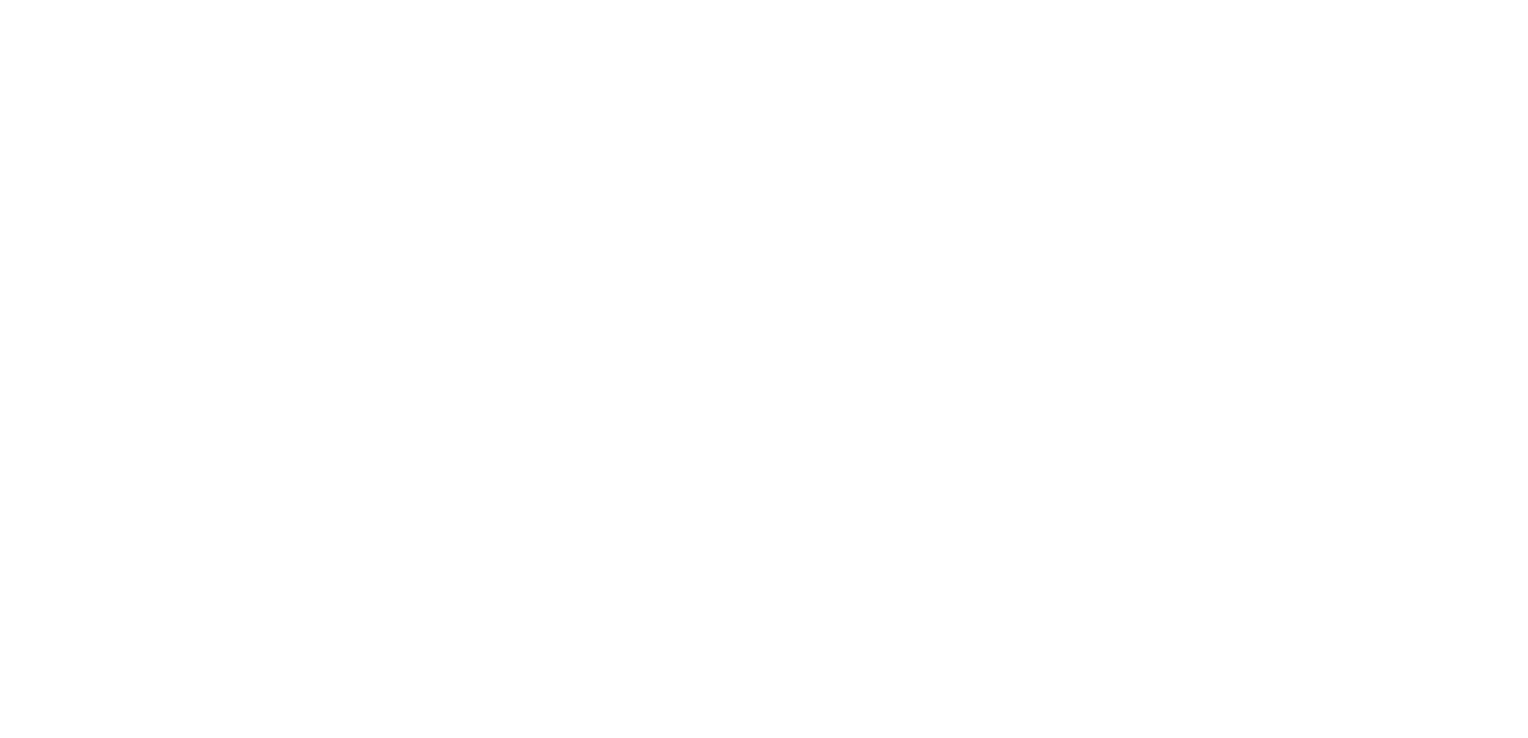 scroll, scrollTop: 0, scrollLeft: 0, axis: both 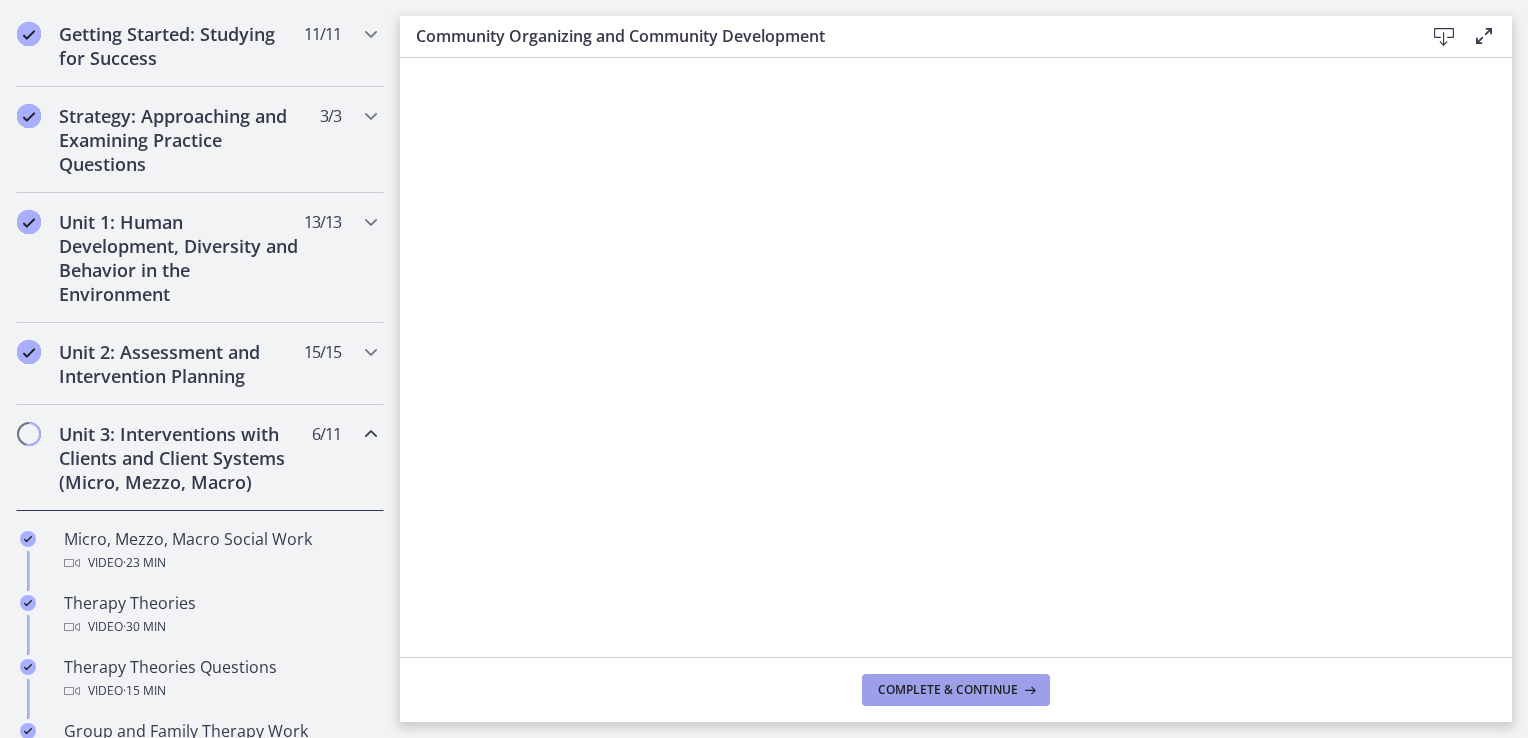 click on "Complete & continue" at bounding box center [956, 690] 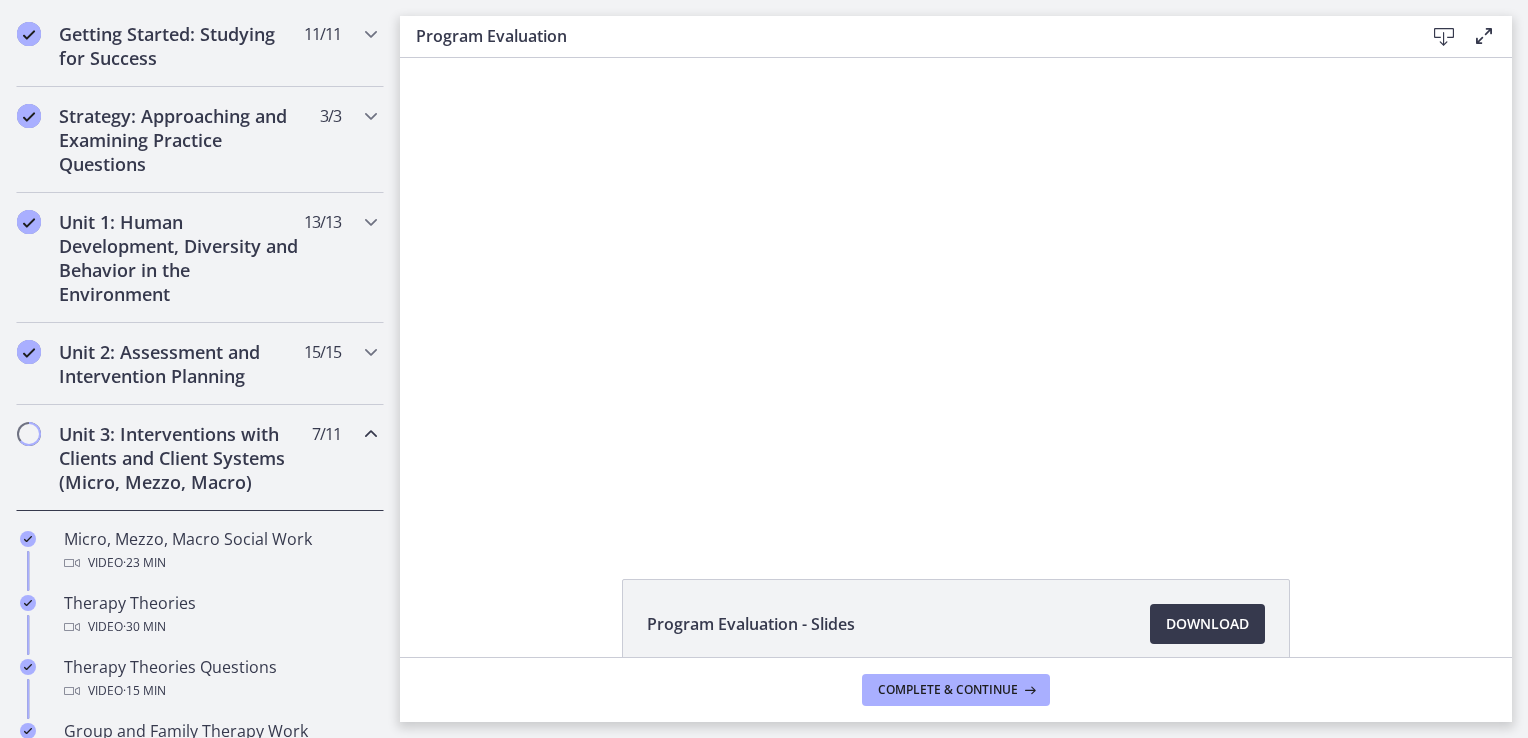 scroll, scrollTop: 0, scrollLeft: 0, axis: both 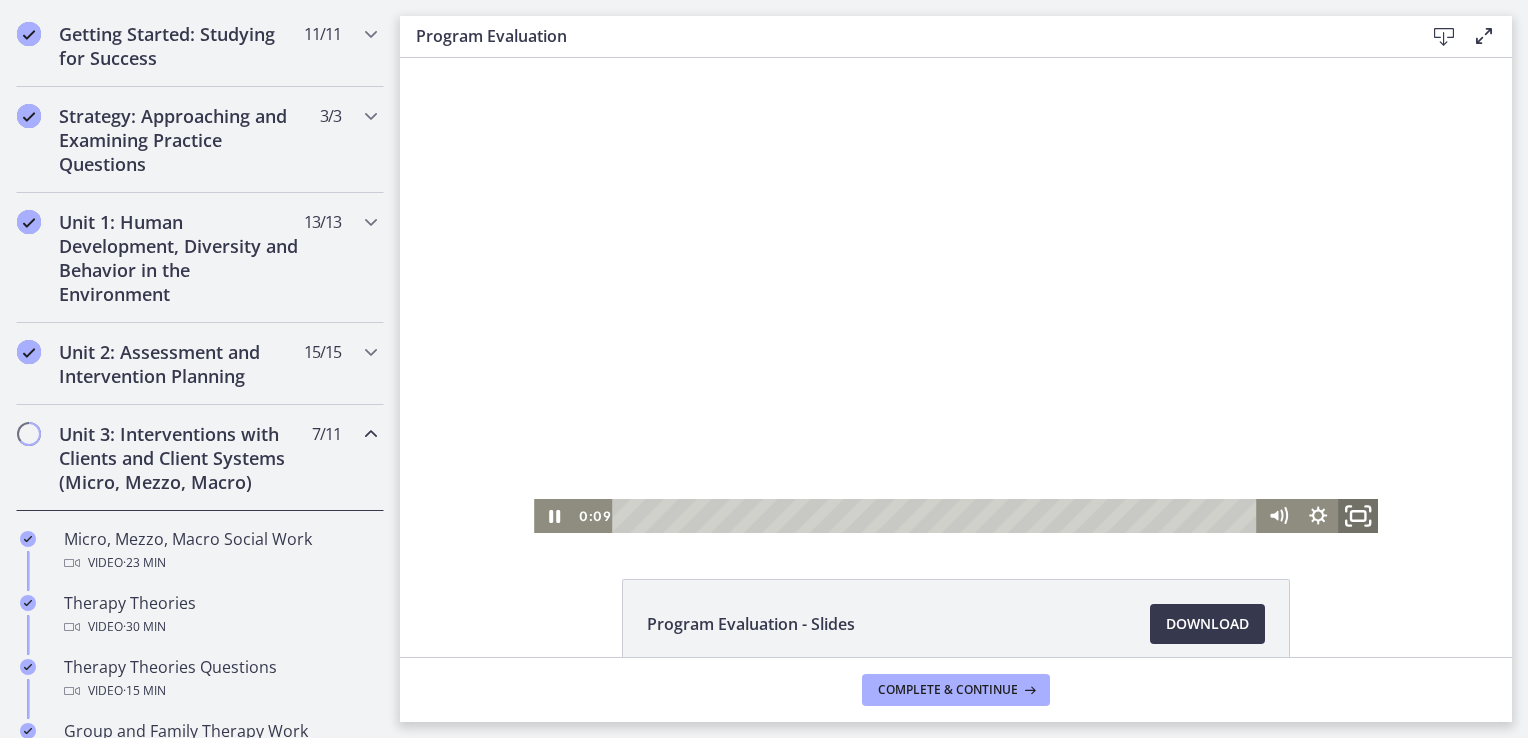click 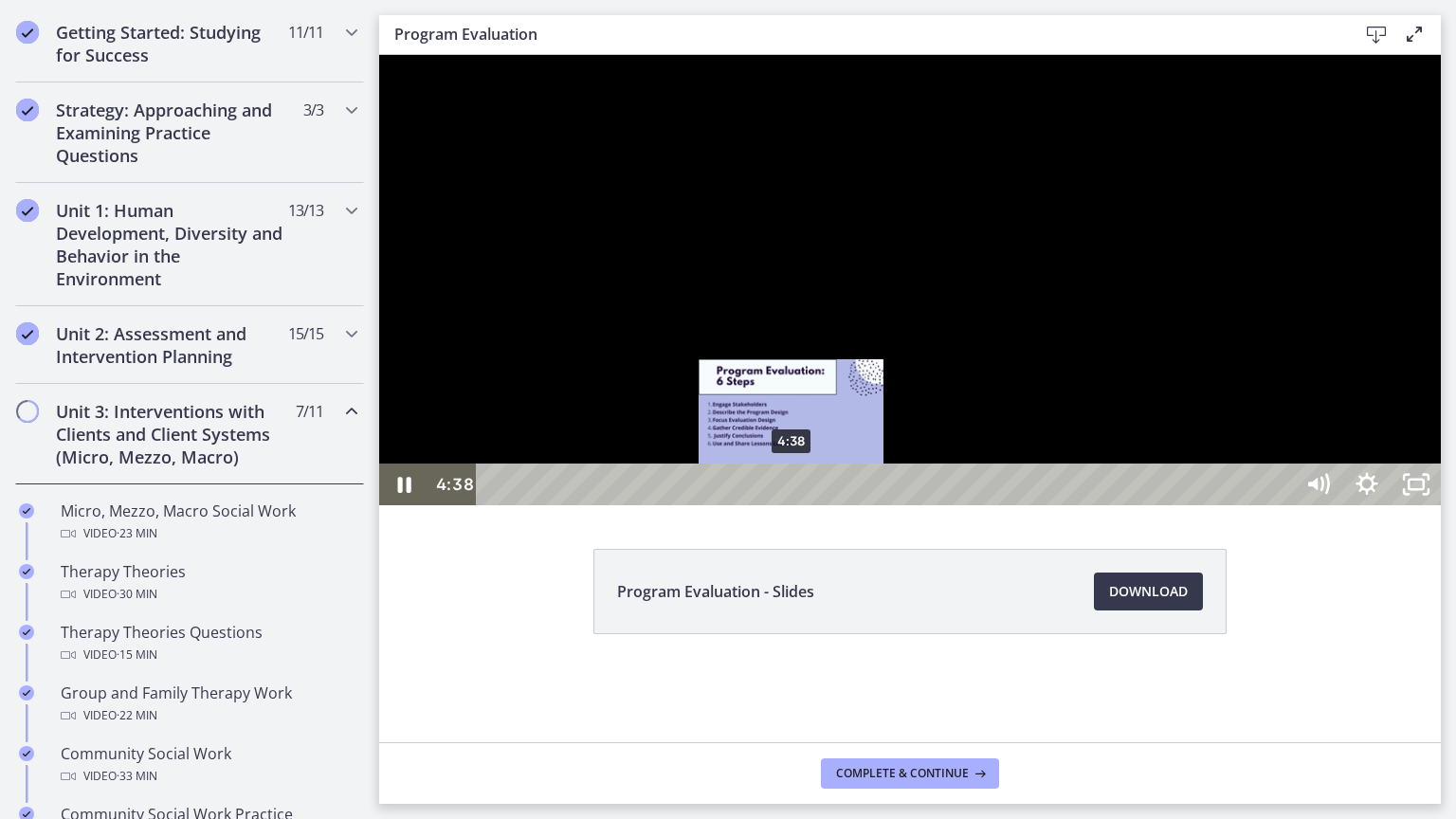click on "4:38" at bounding box center [887, 484] 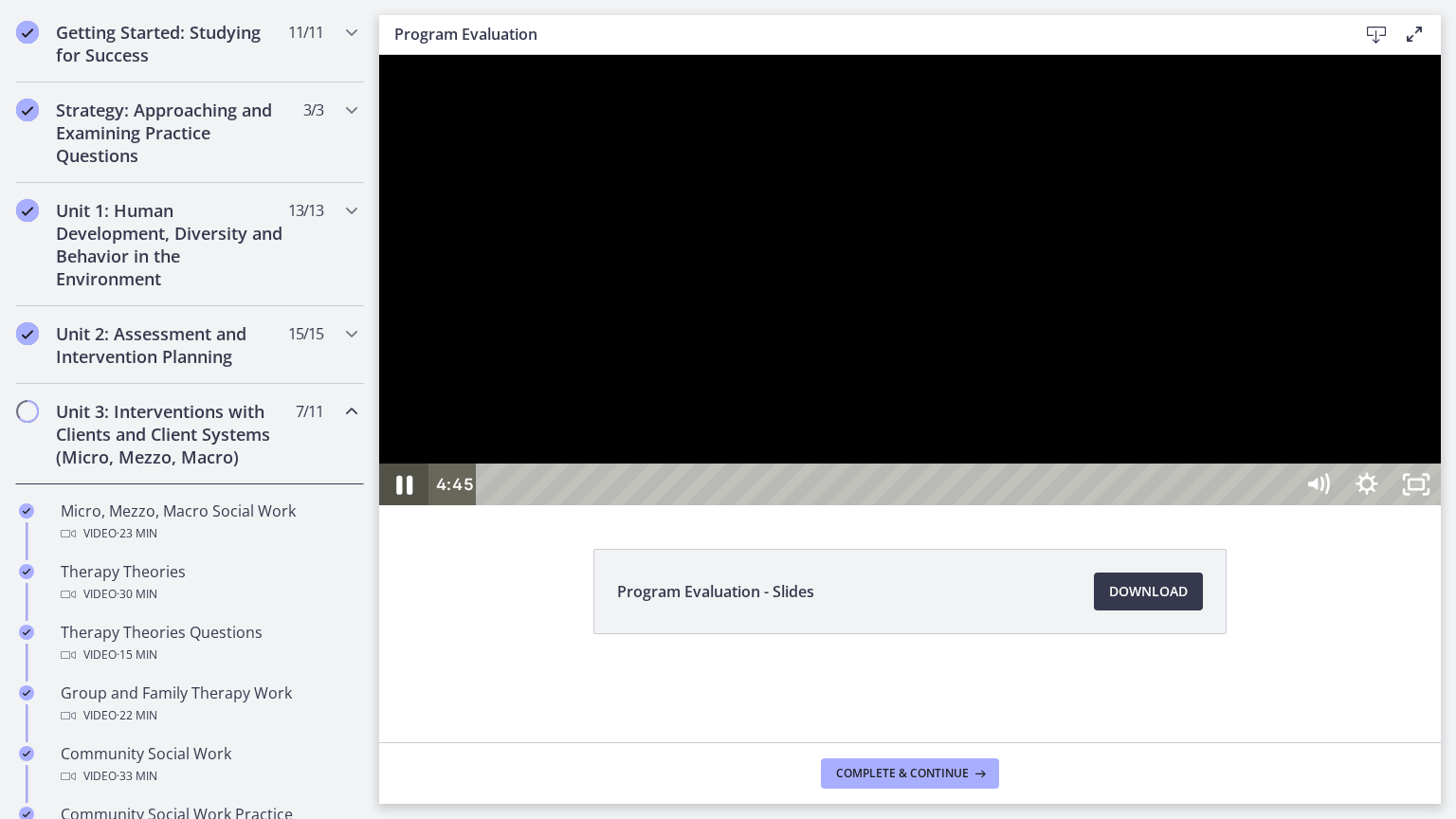 click 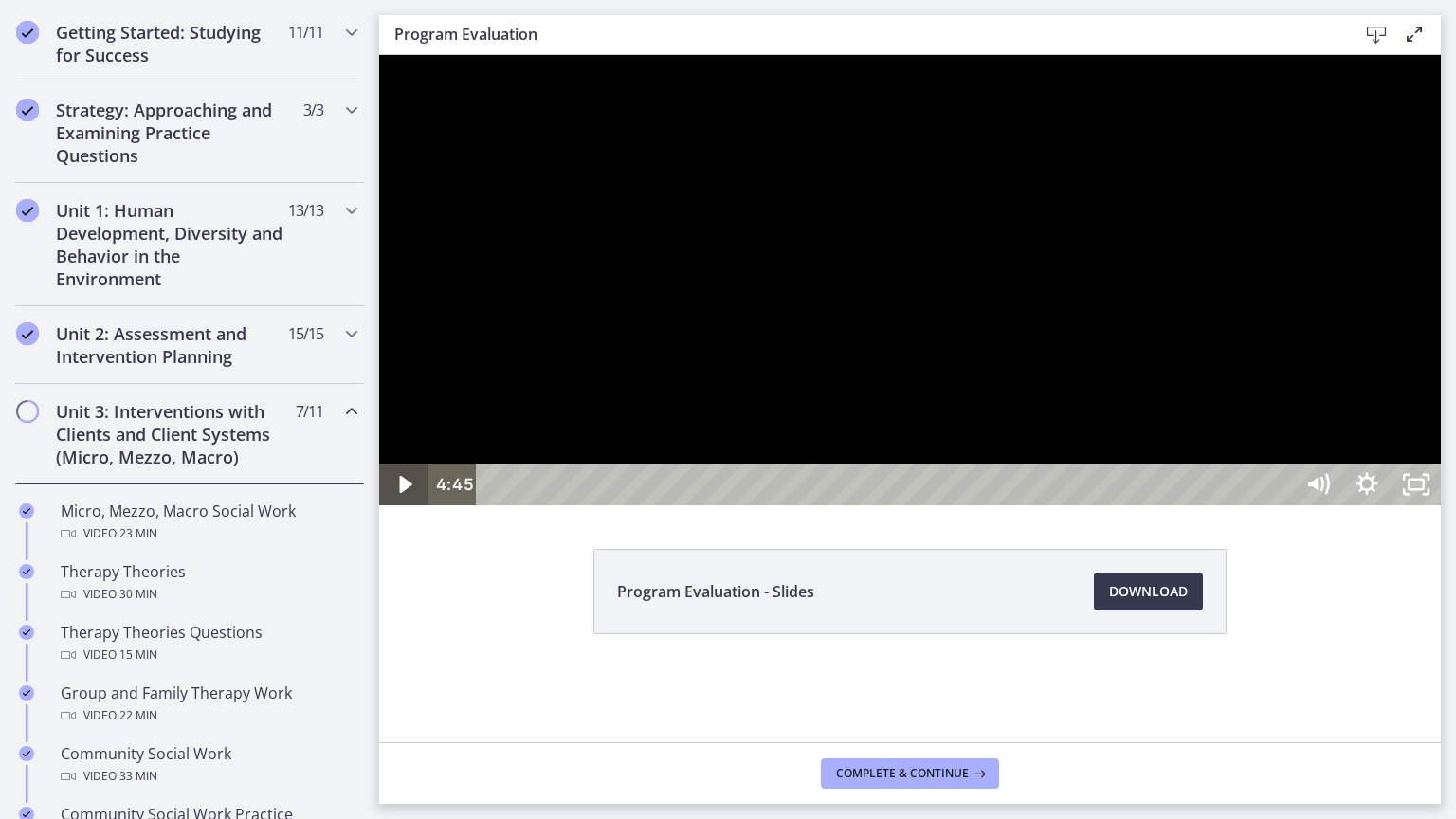 click 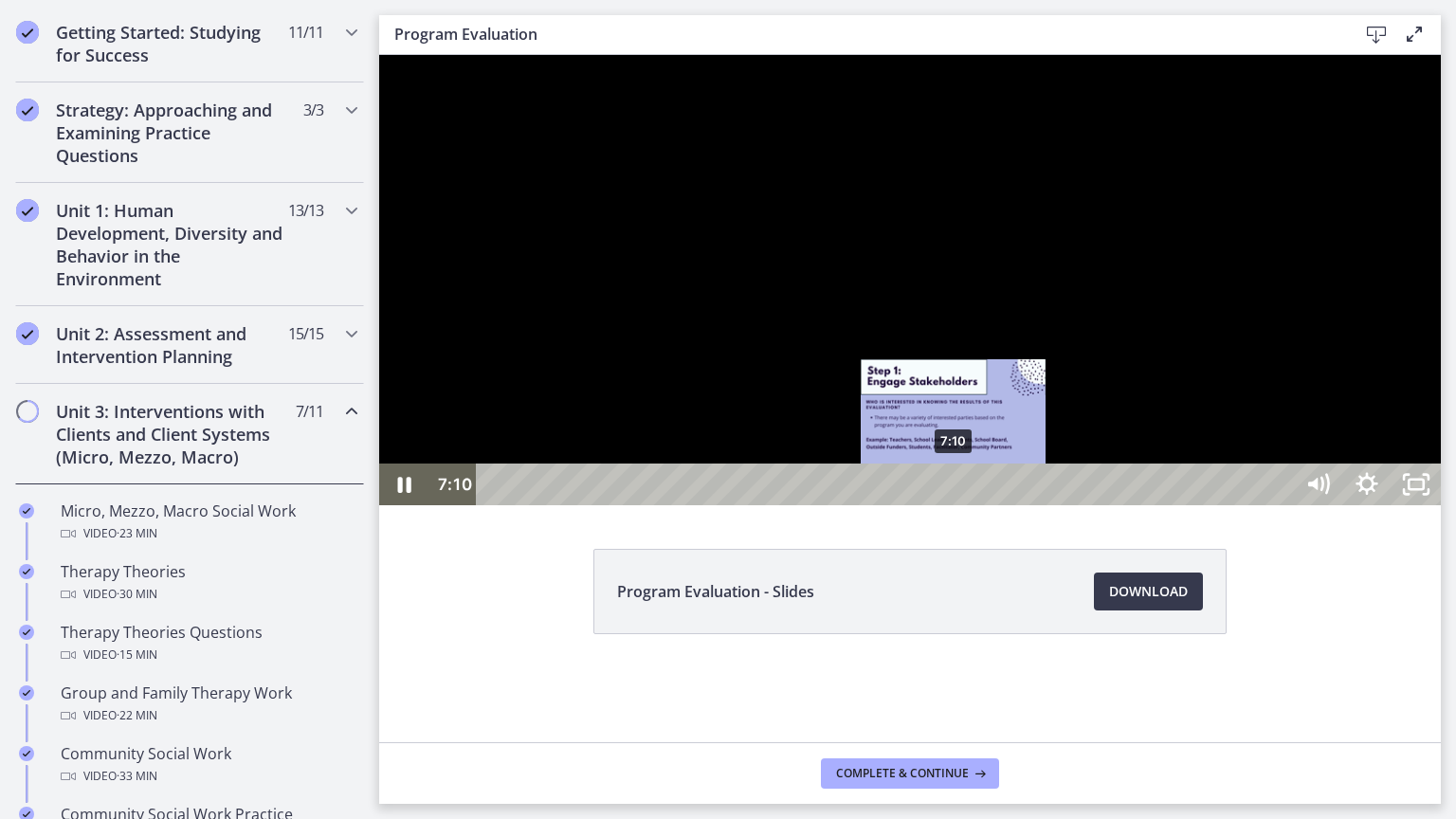 click on "7:10" at bounding box center [887, 484] 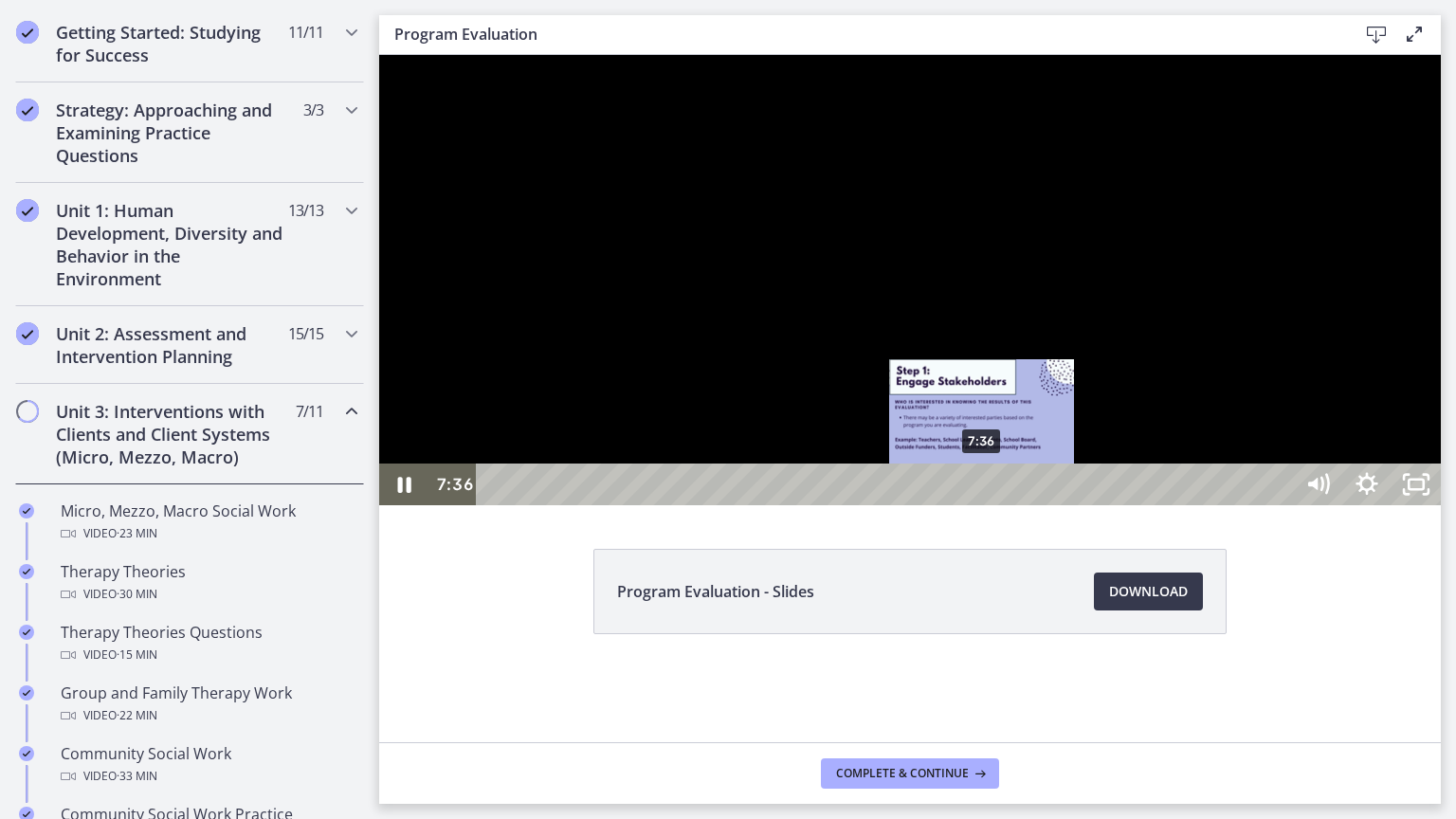 click on "7:36" at bounding box center (887, 484) 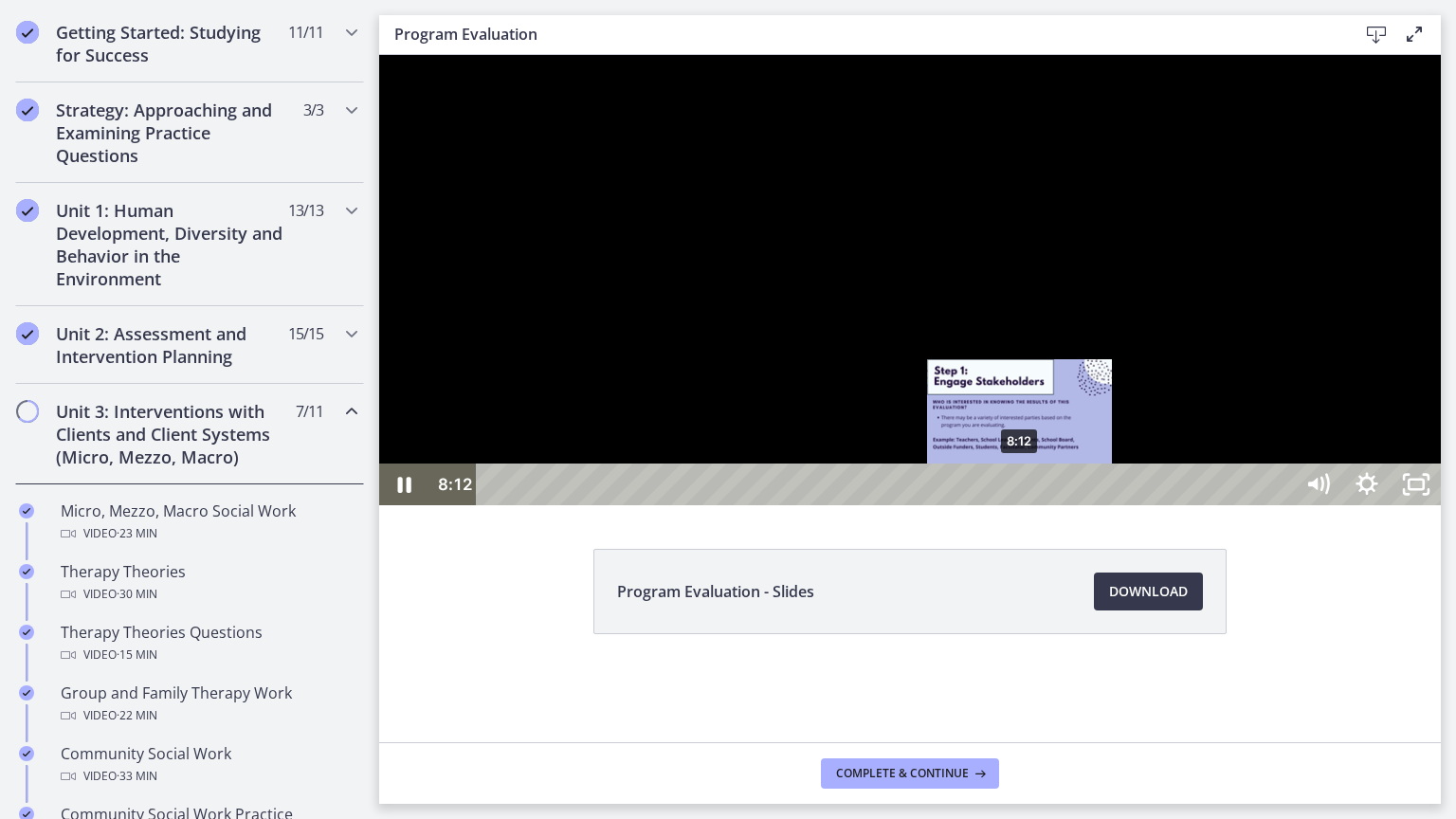 click on "8:12" at bounding box center [887, 484] 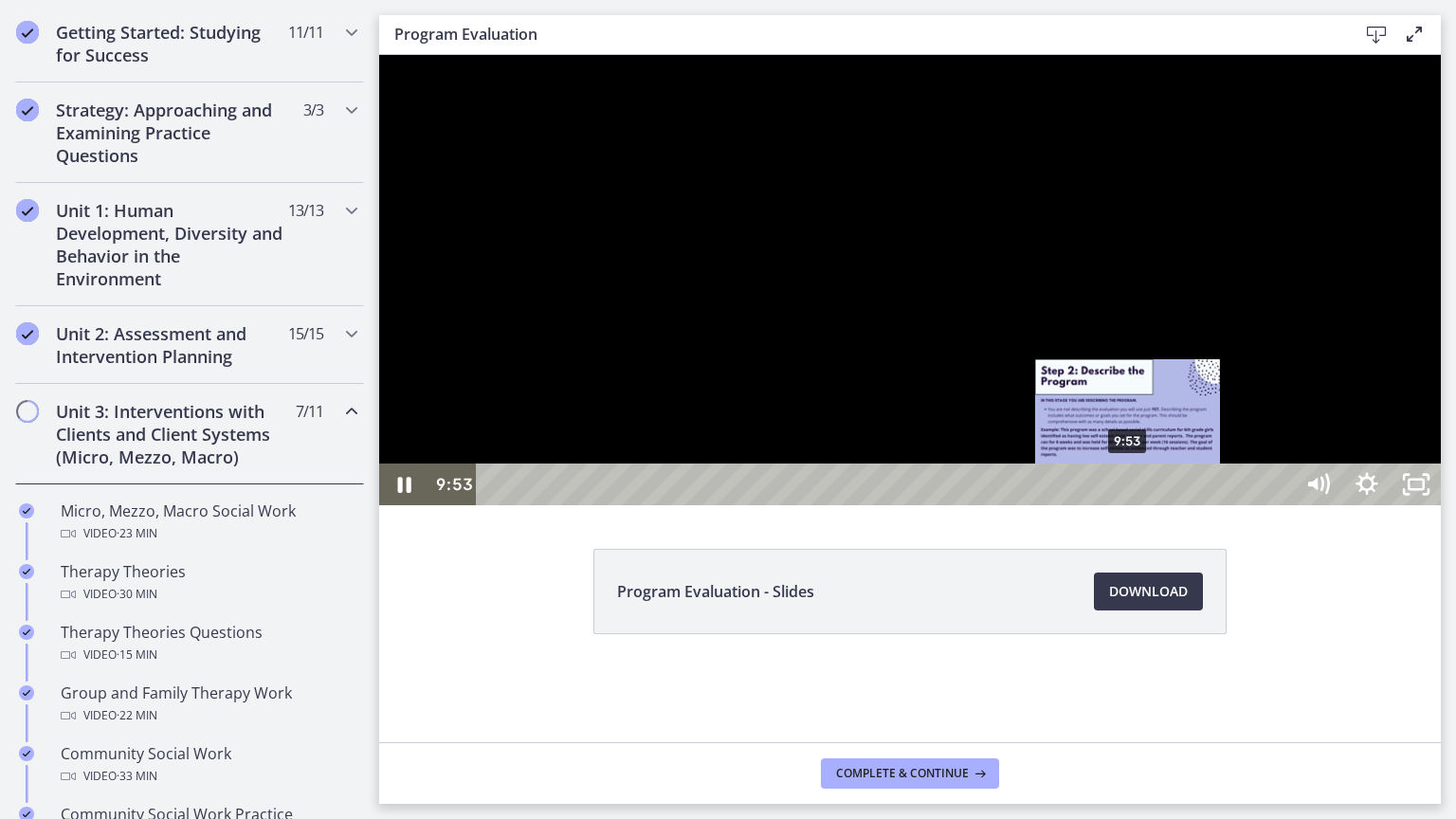 click on "9:53" at bounding box center [887, 484] 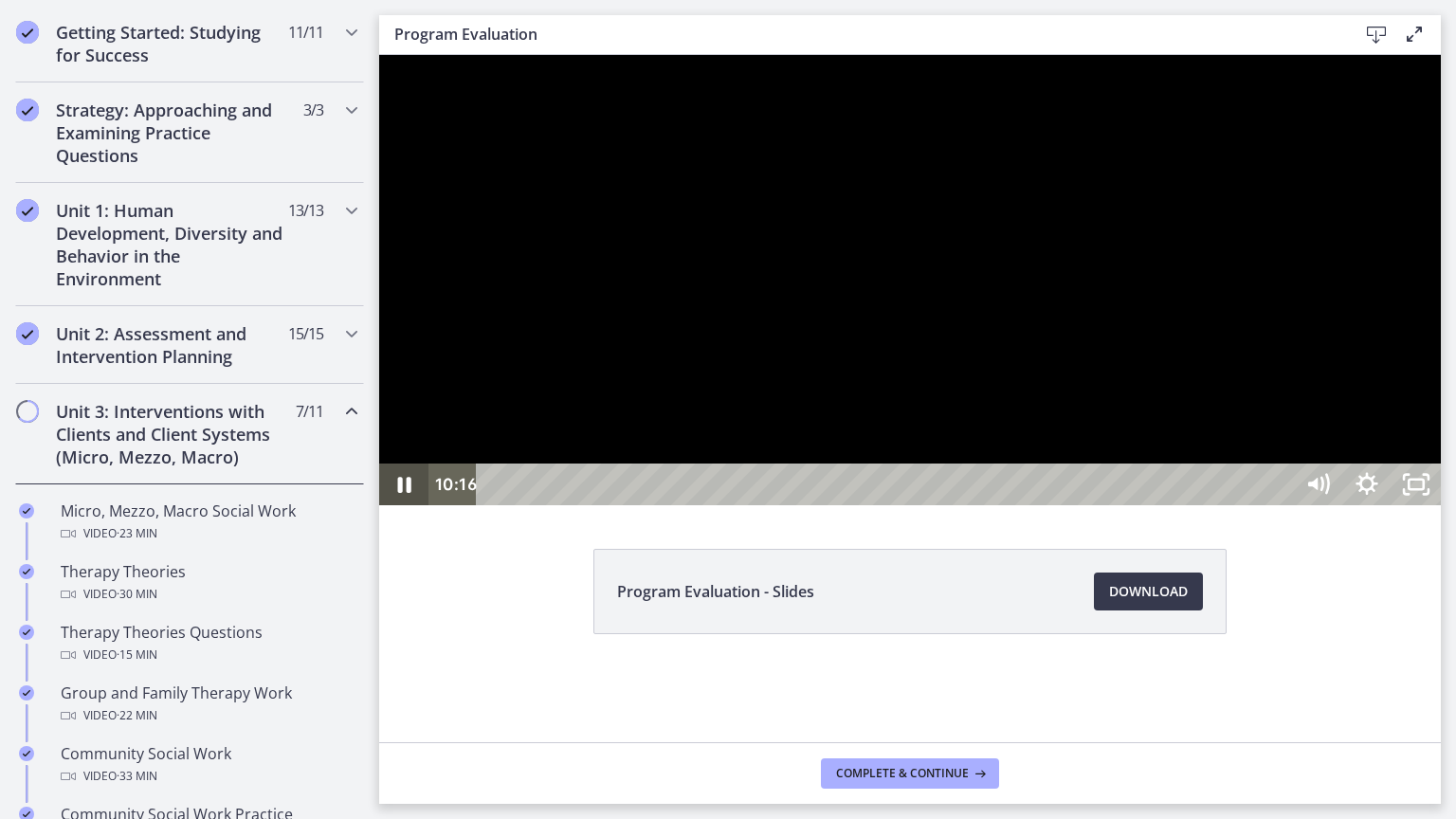 click 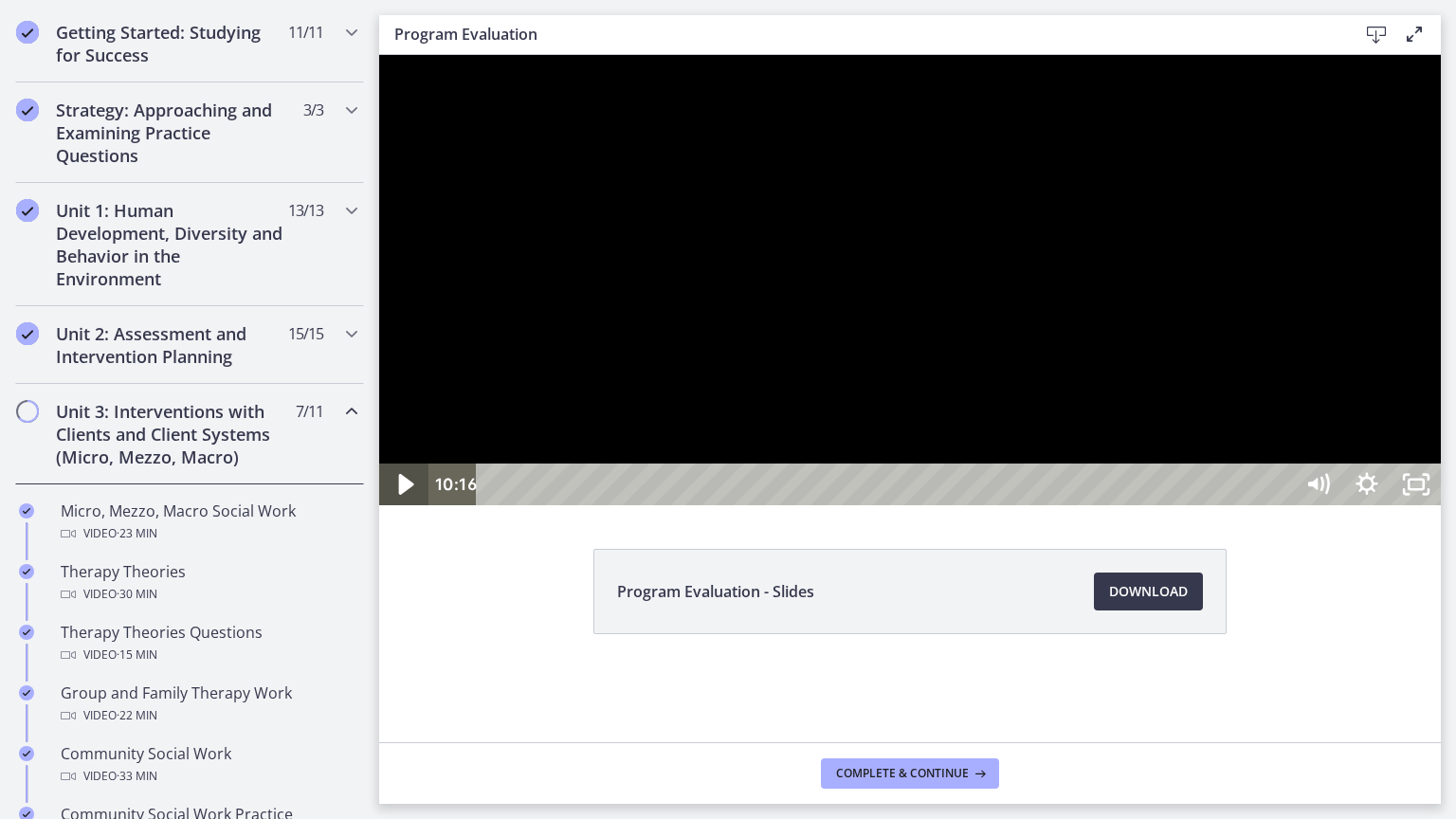 click 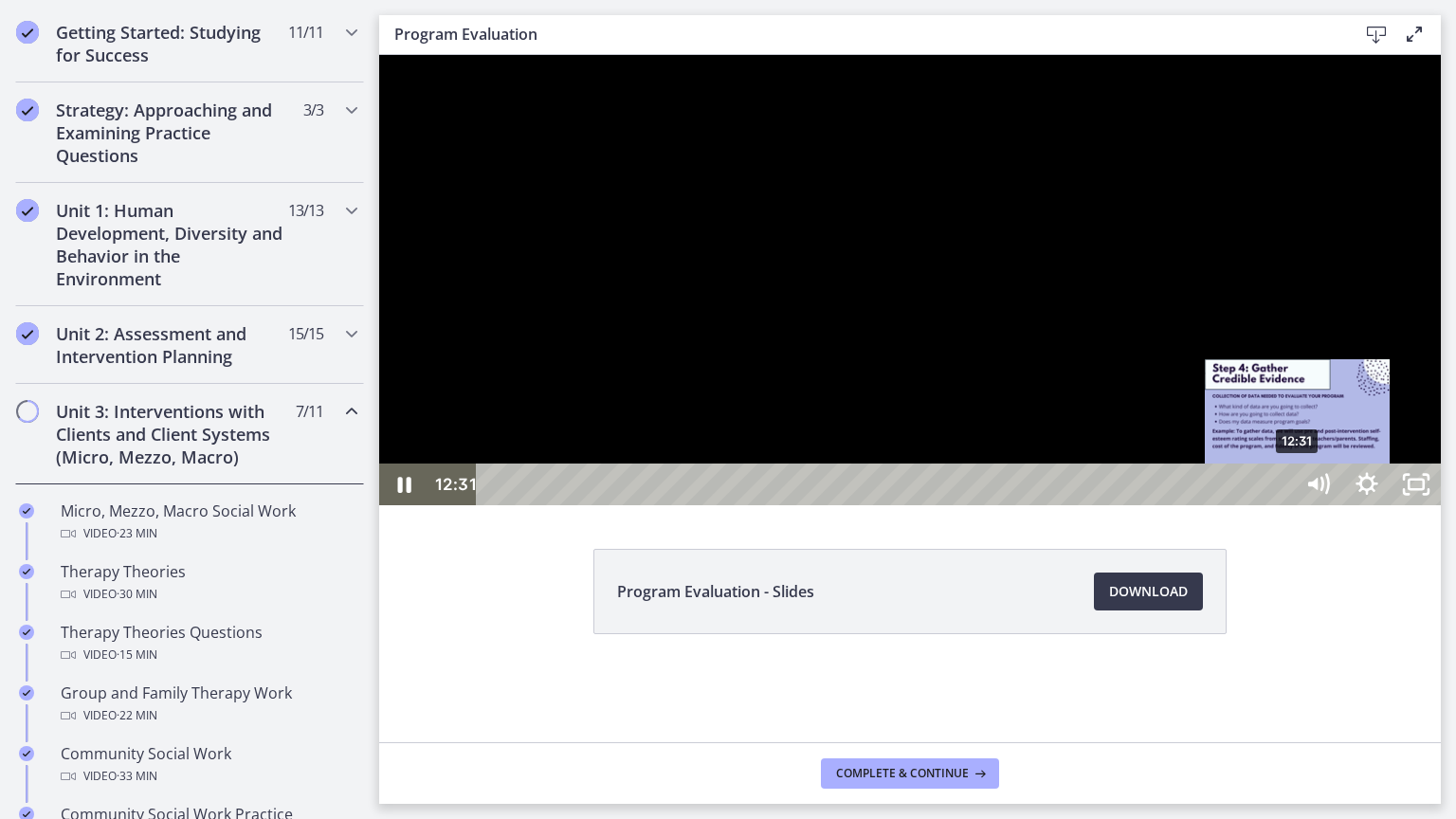 click on "12:31" at bounding box center (887, 484) 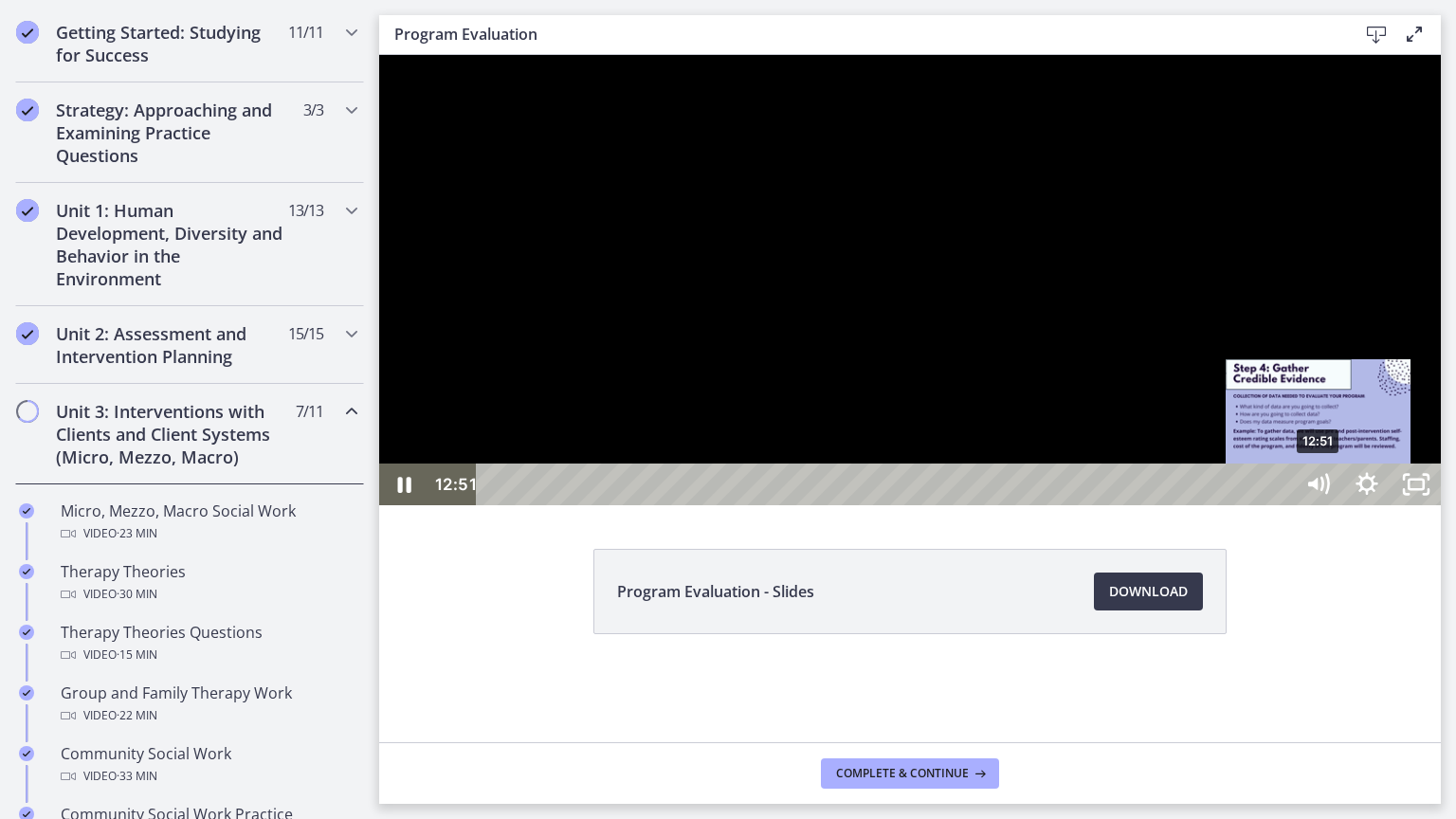 click on "12:51" at bounding box center [887, 484] 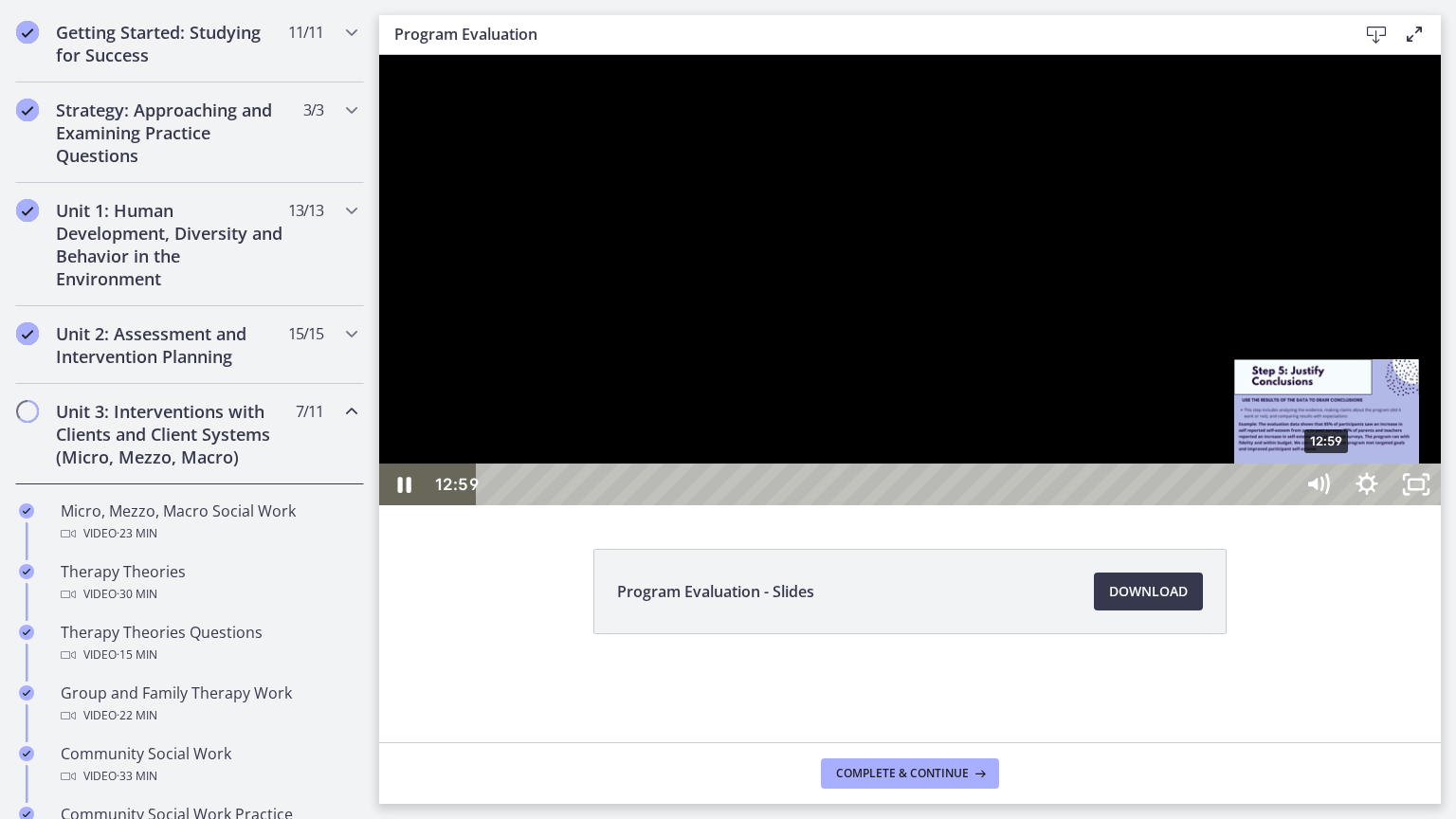 click on "12:59" at bounding box center [887, 484] 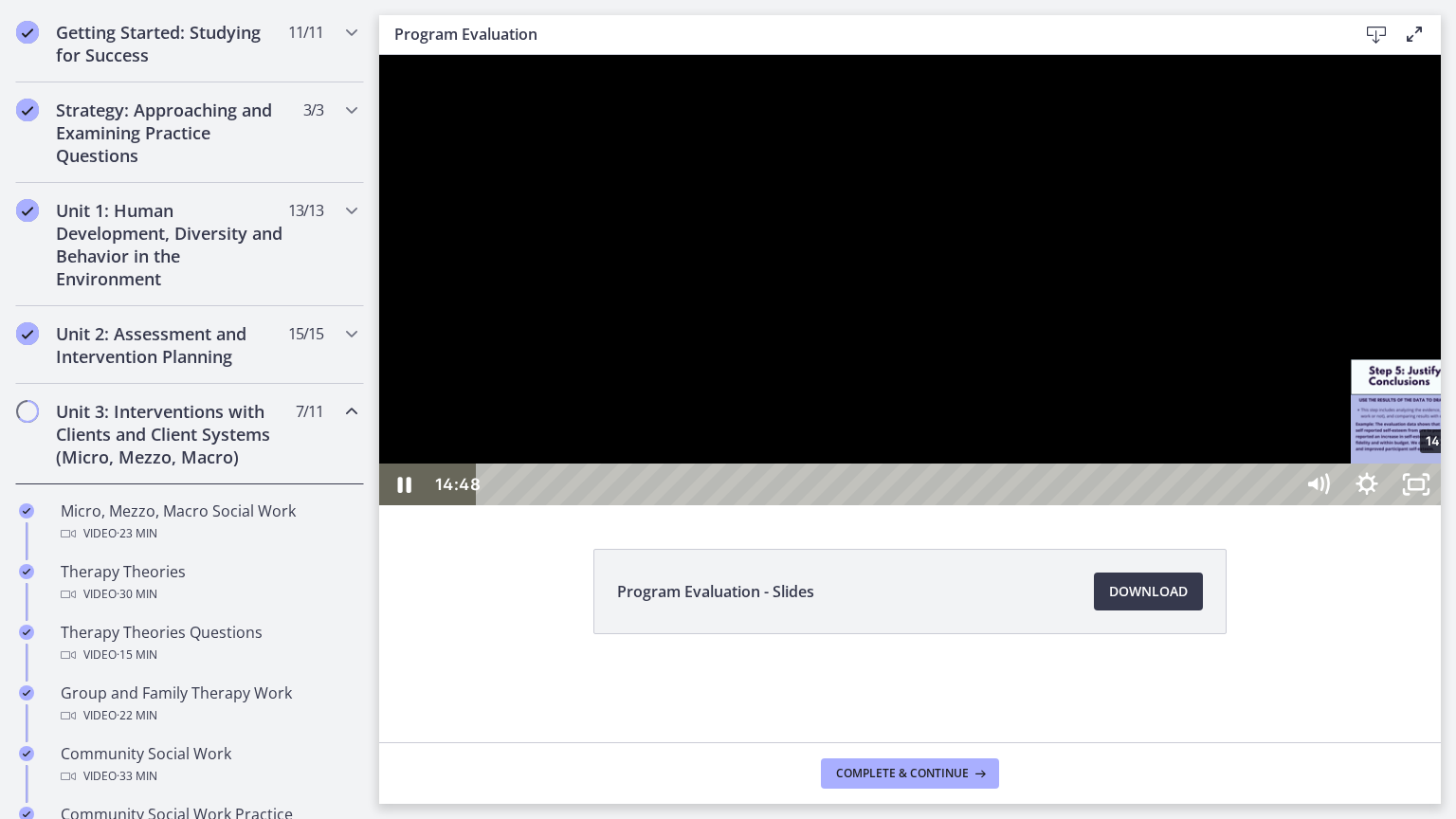 click on "14:48" at bounding box center (887, 484) 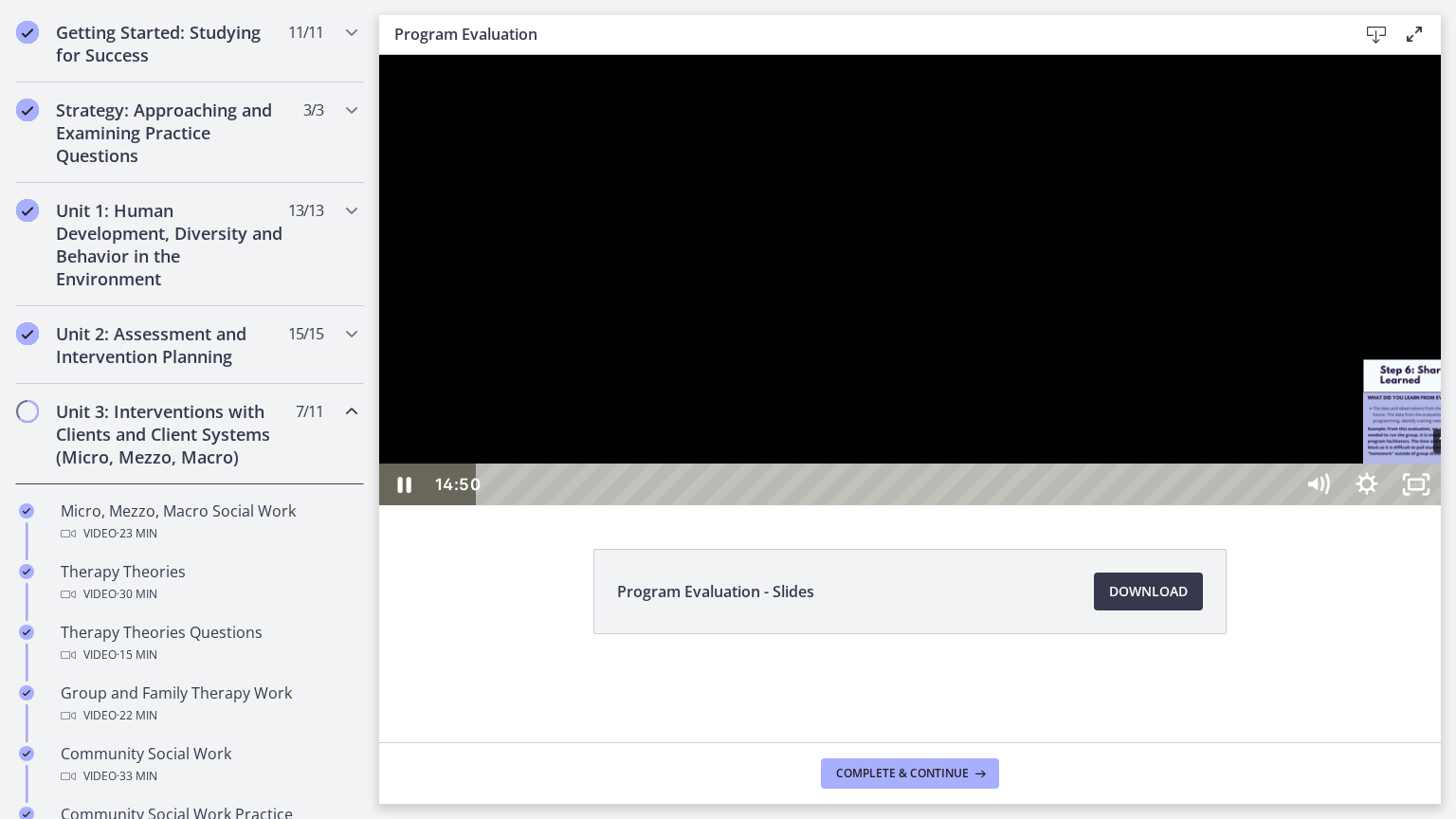 click on "14:59" at bounding box center [887, 484] 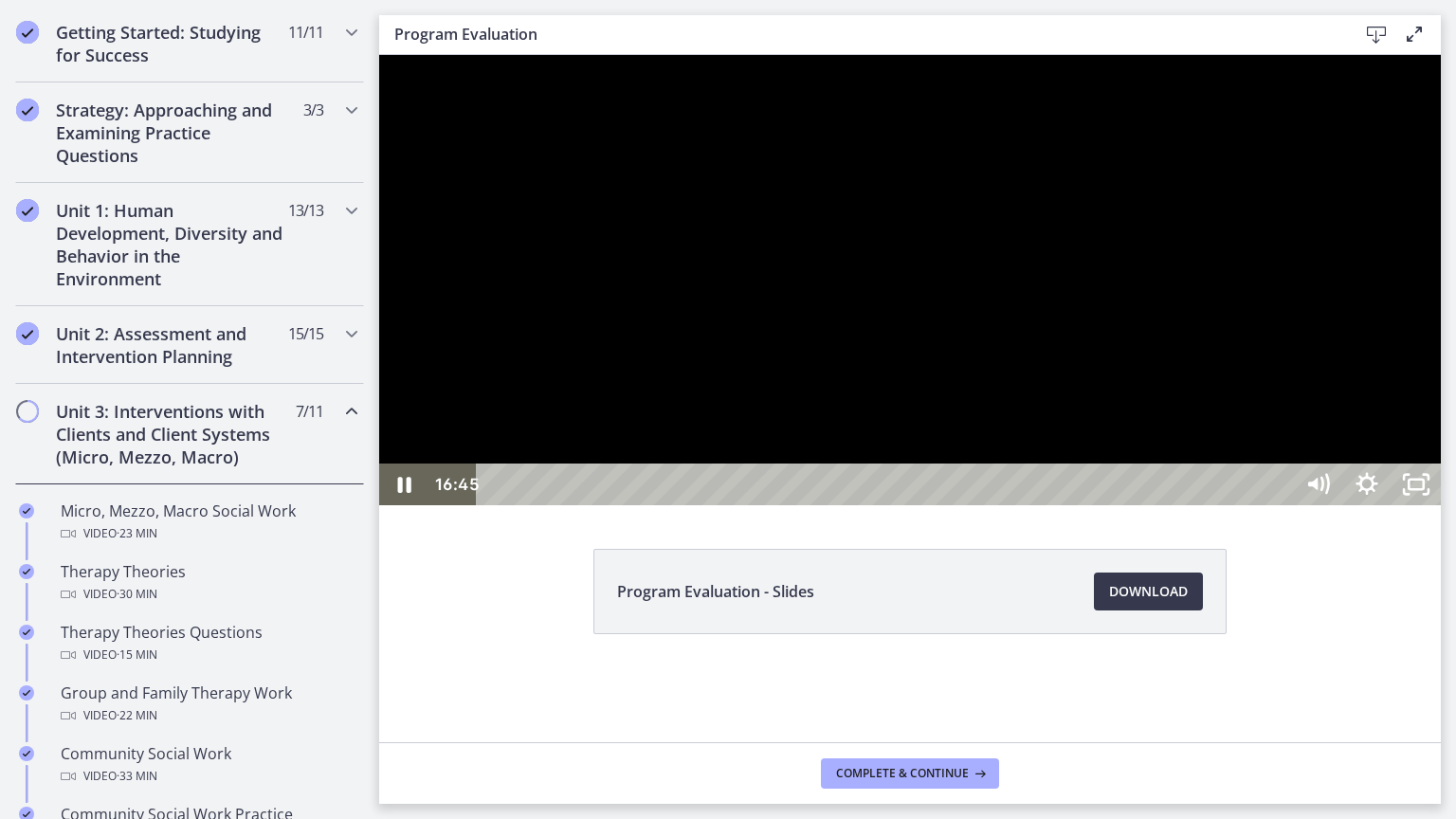 click on "16:45" at bounding box center (887, 484) 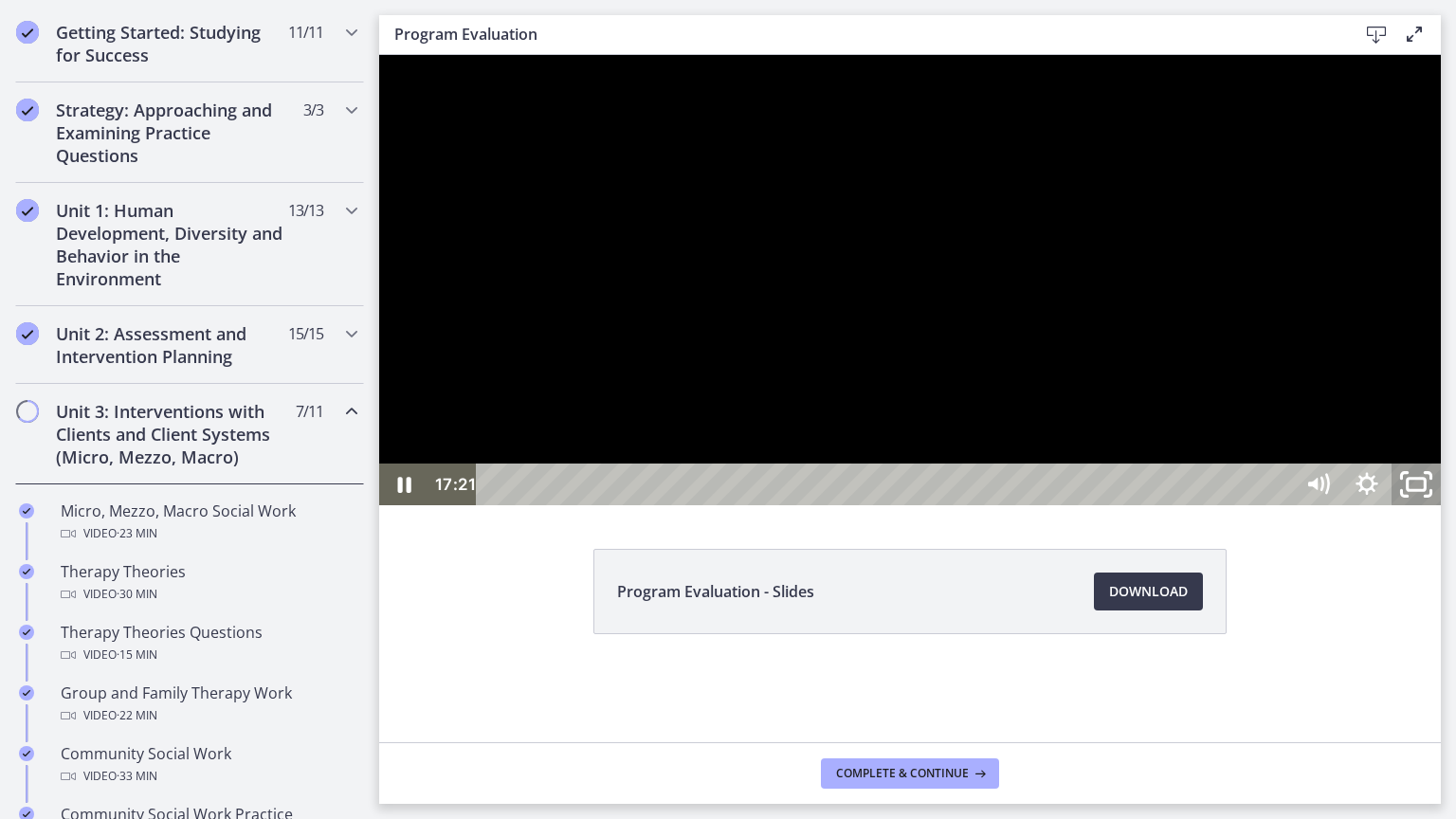 click 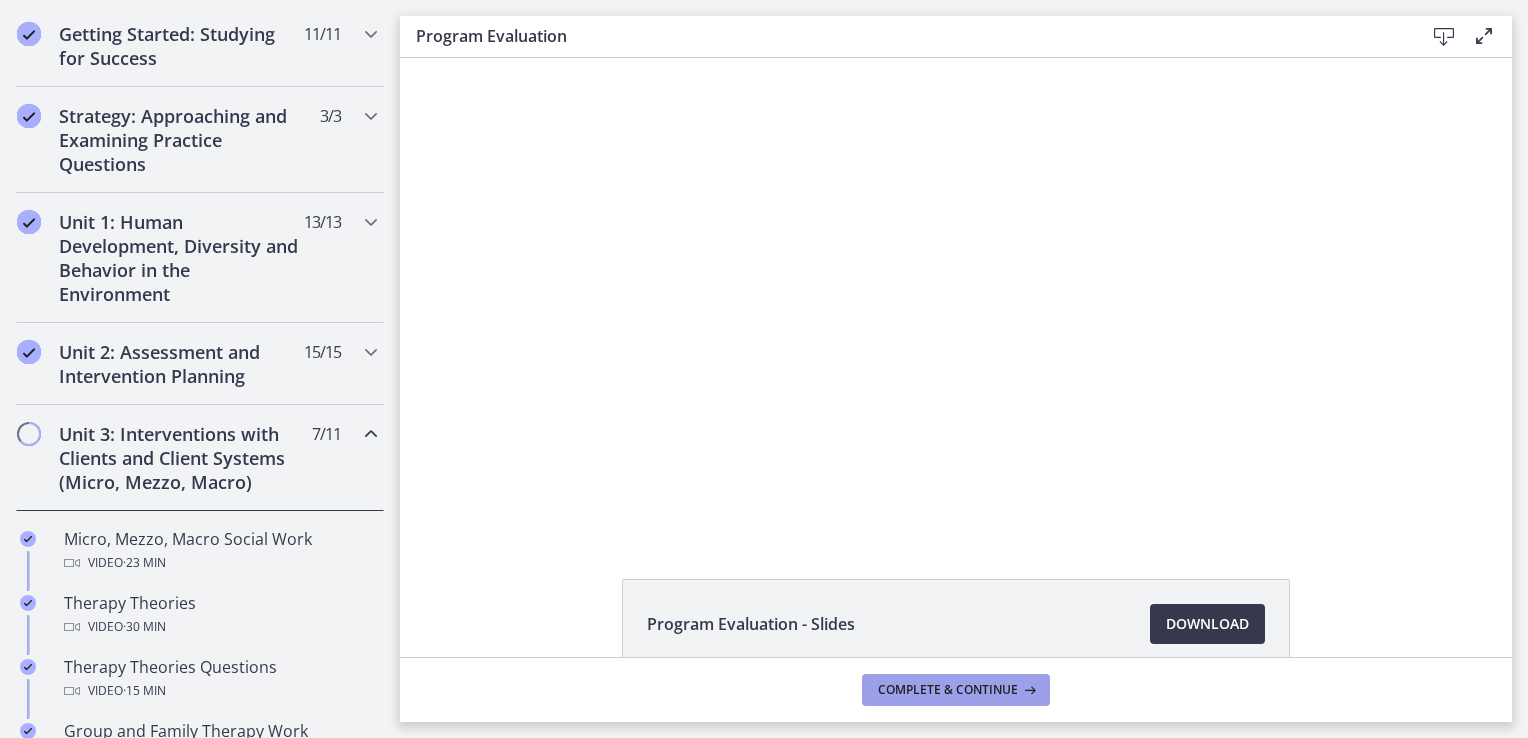 click on "Complete & continue" at bounding box center [948, 690] 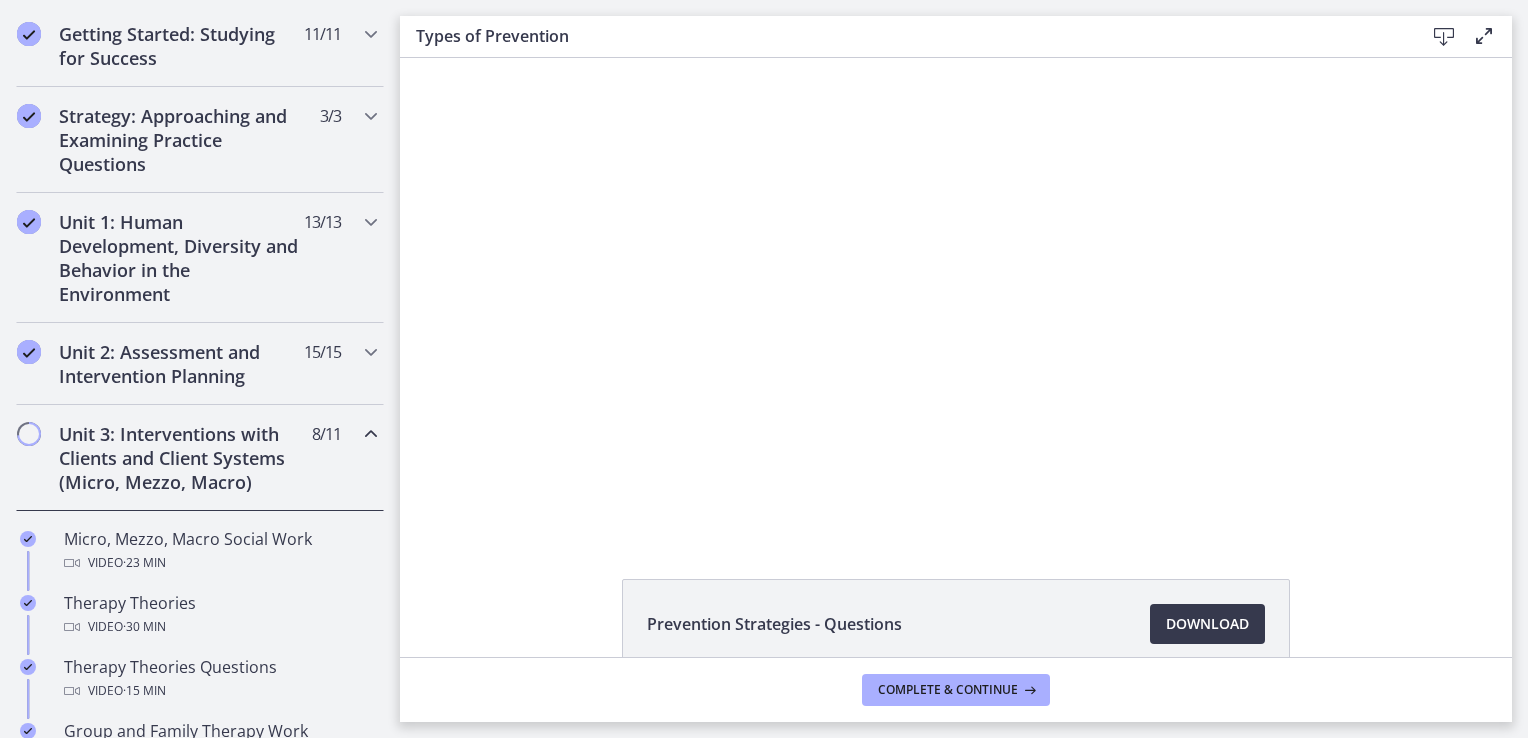 scroll, scrollTop: 0, scrollLeft: 0, axis: both 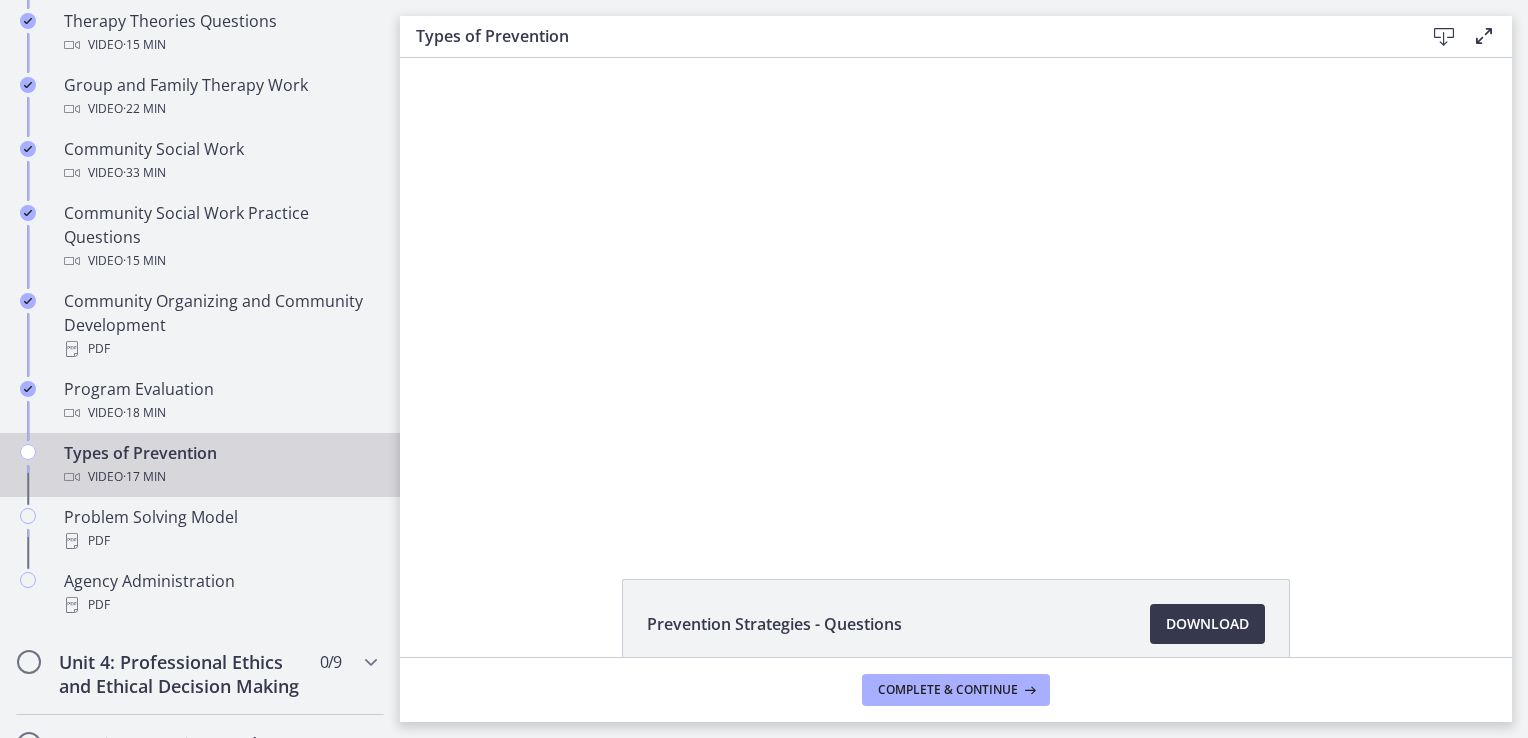click on "Prevention Strategies - Questions
Download
Opens in a new window
Types of Prevention - Slides
873 KB
Download
Opens in a new window" at bounding box center [956, 721] 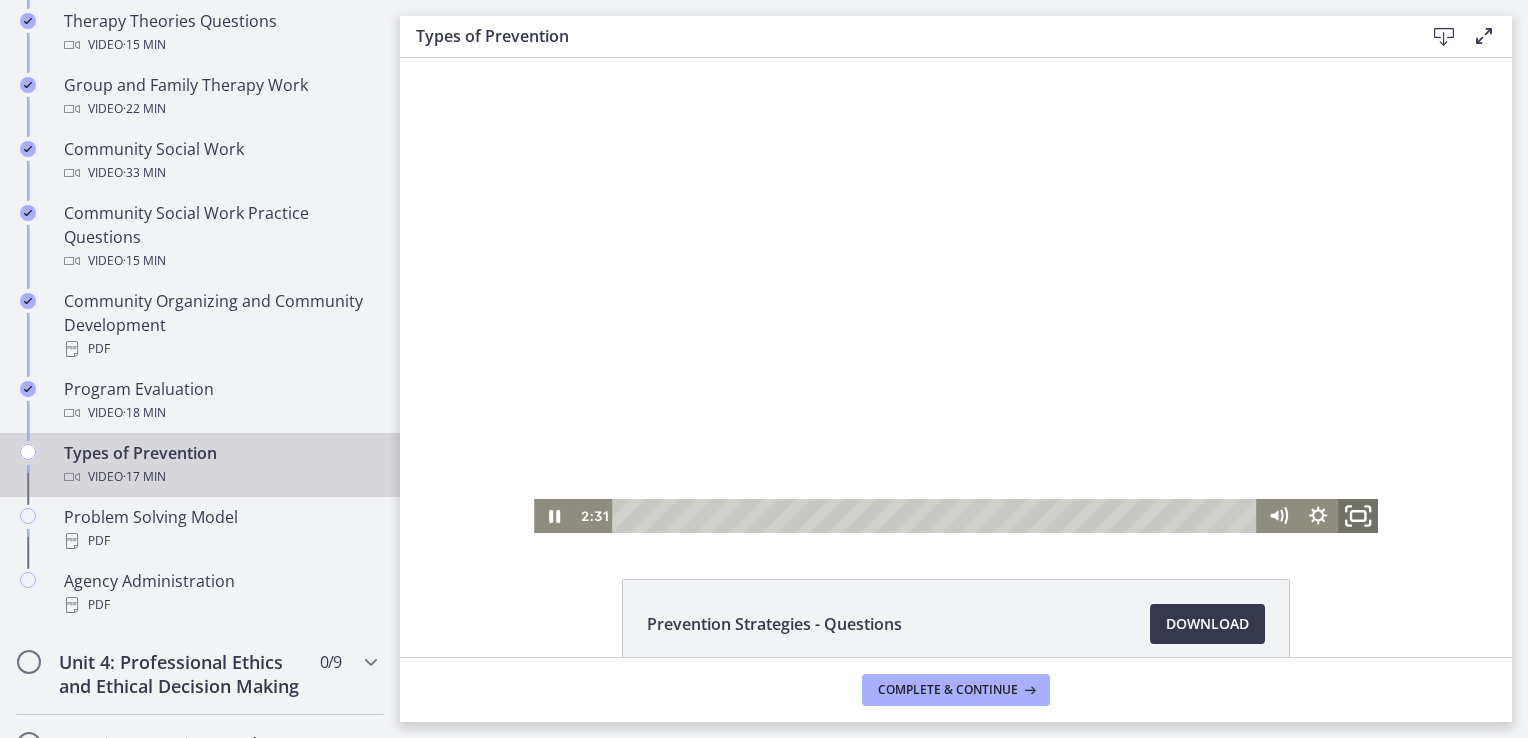 click 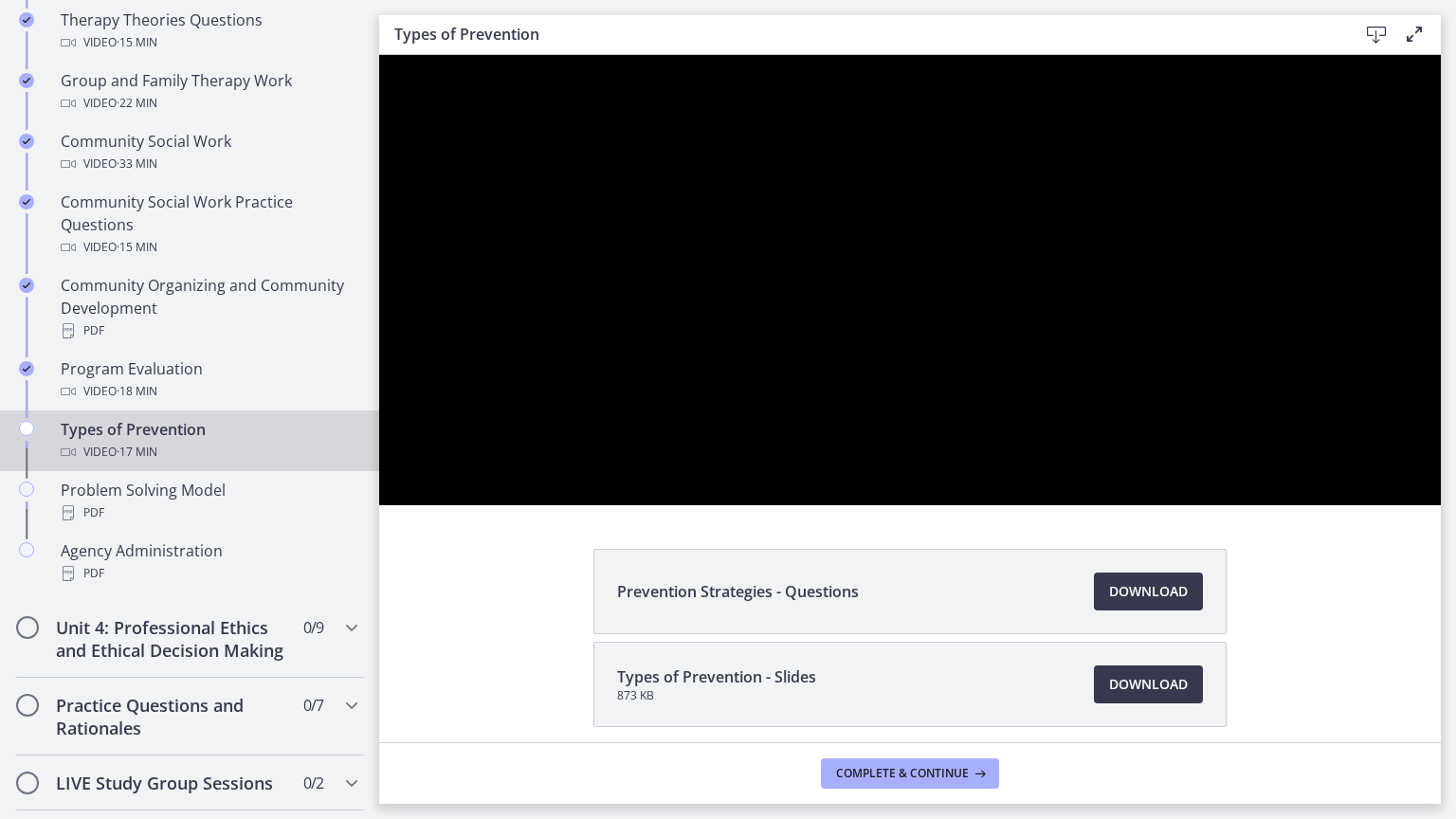 click at bounding box center (910, 280) 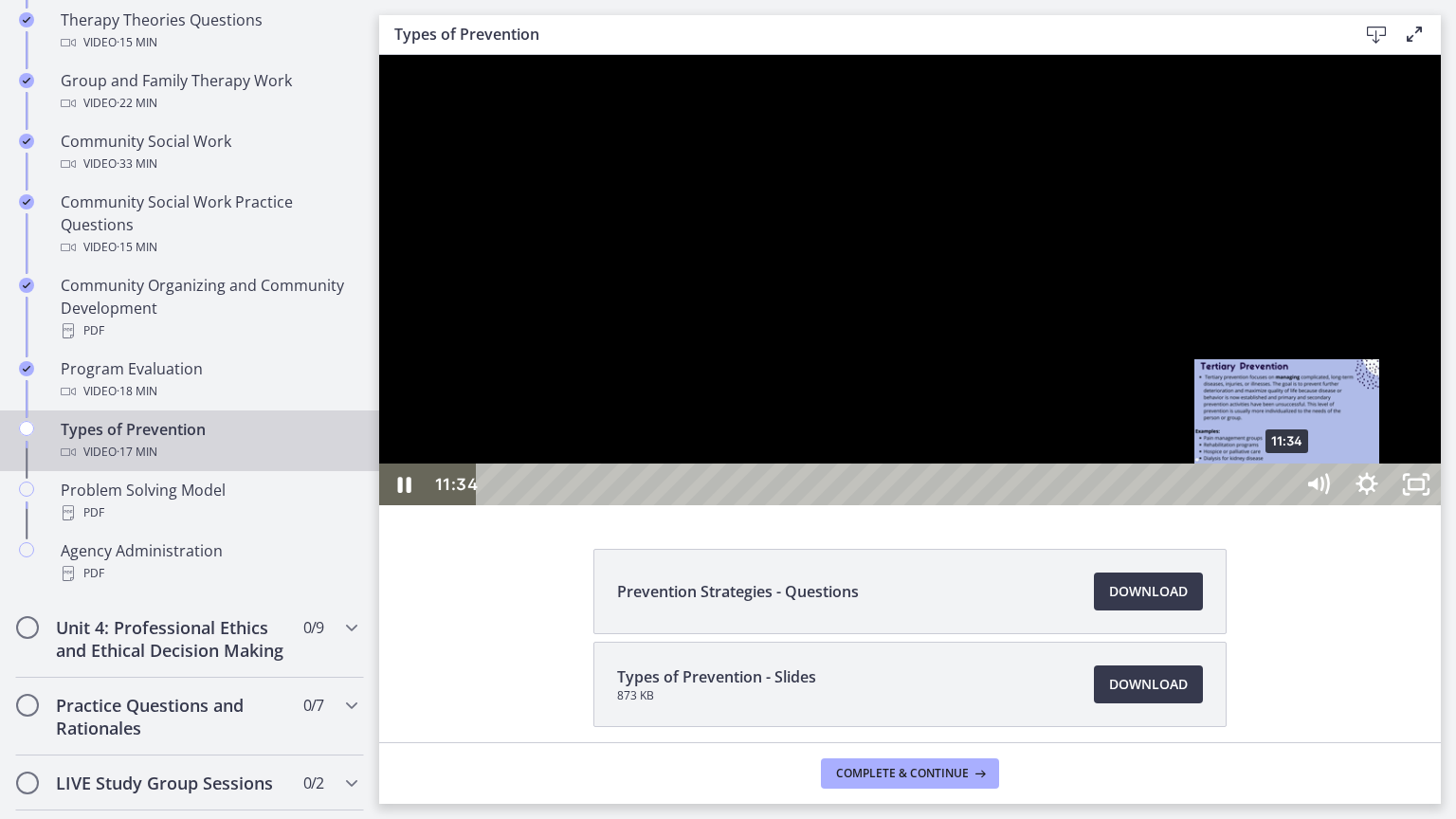 click on "11:34" at bounding box center [887, 484] 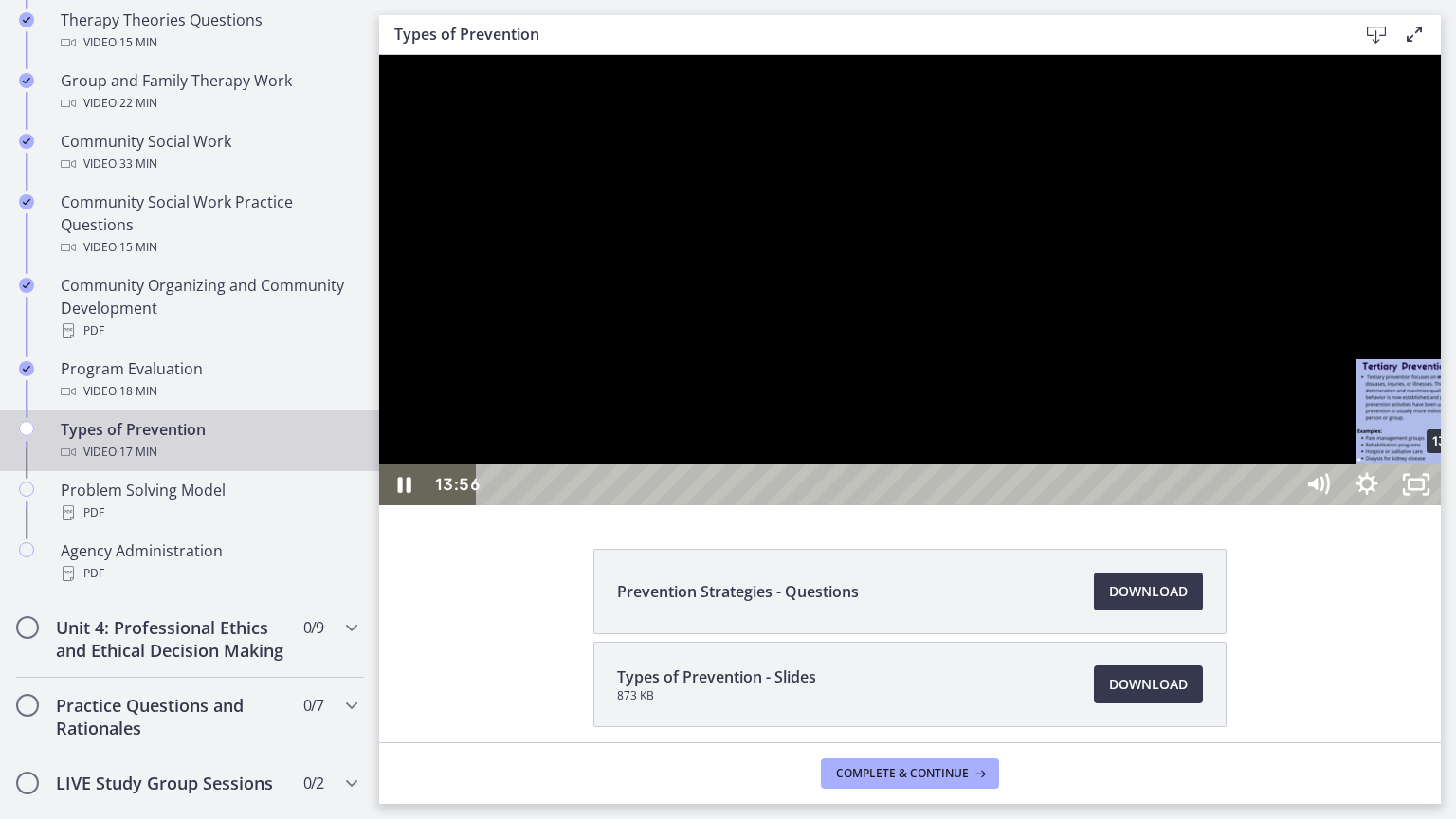 click on "13:56" at bounding box center (887, 484) 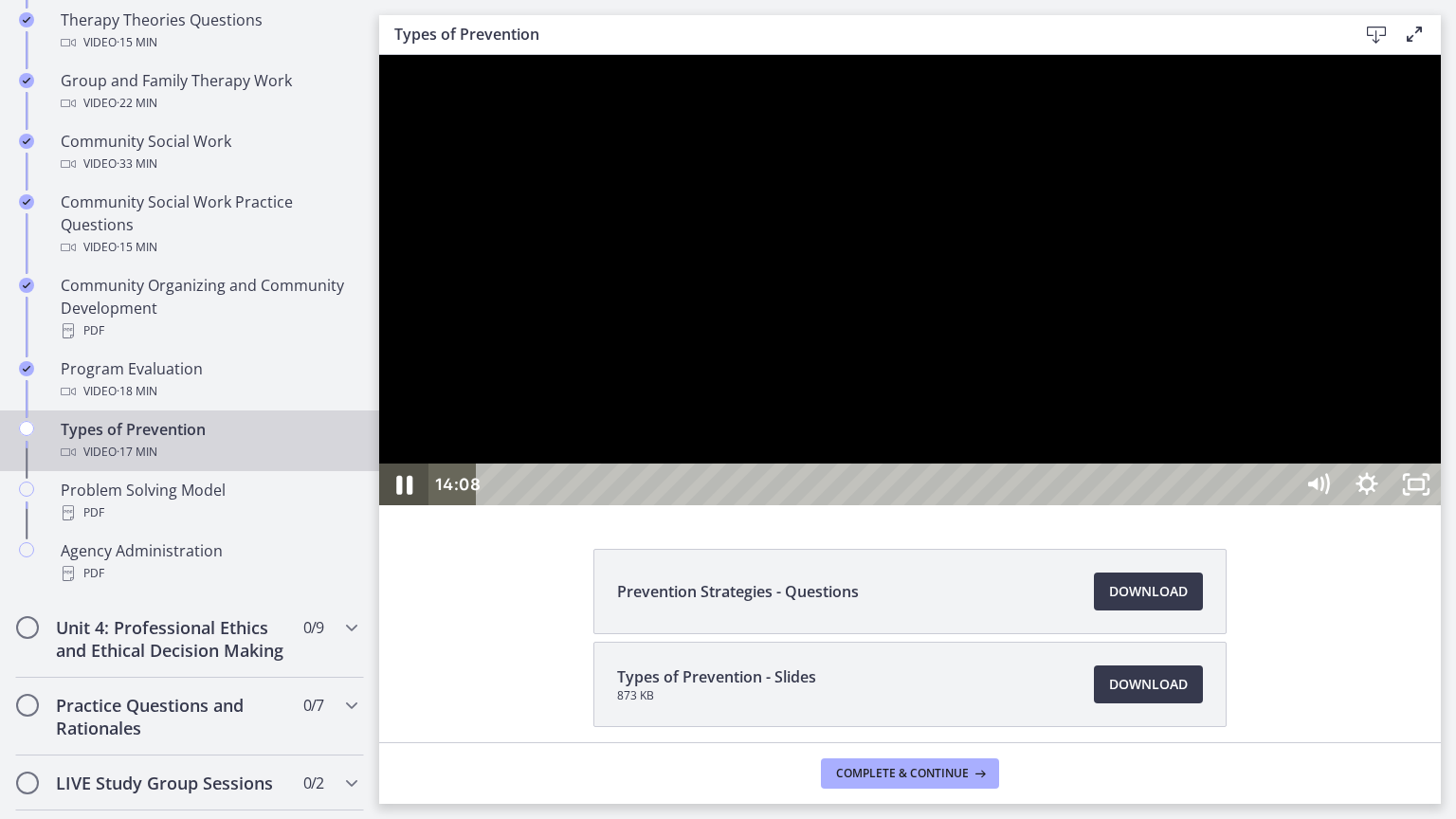 click 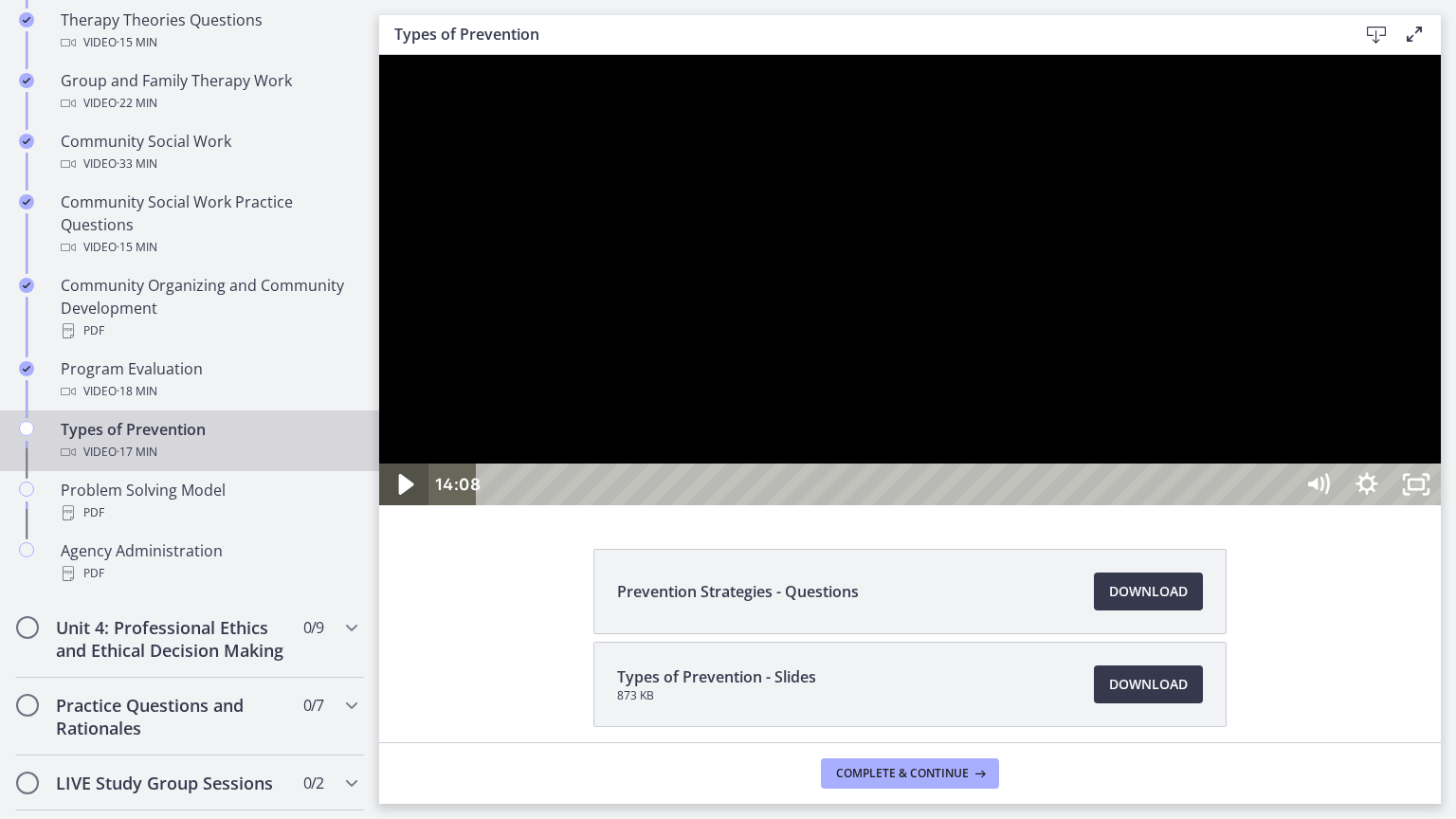click 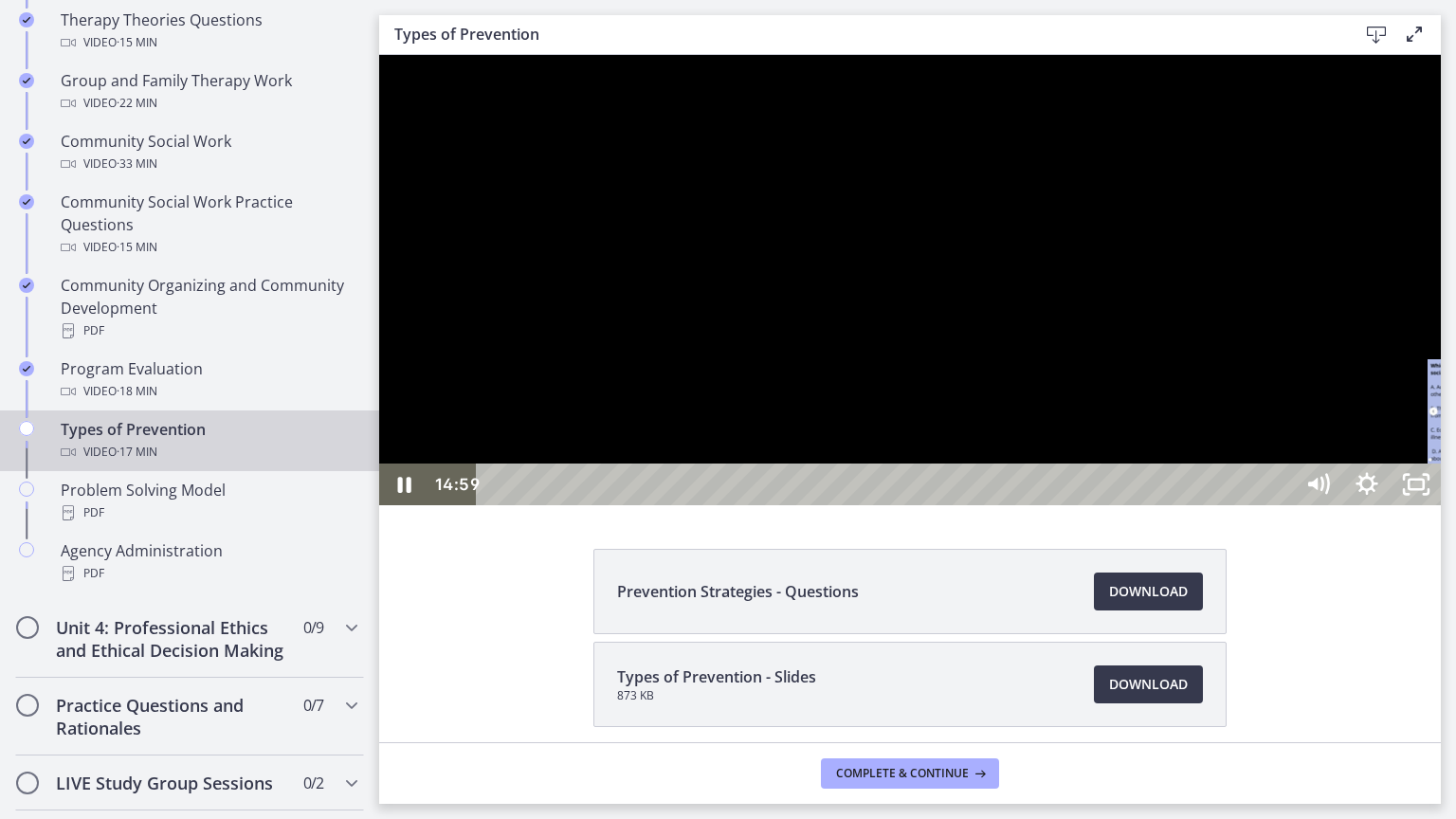 click on "14:59" at bounding box center (887, 484) 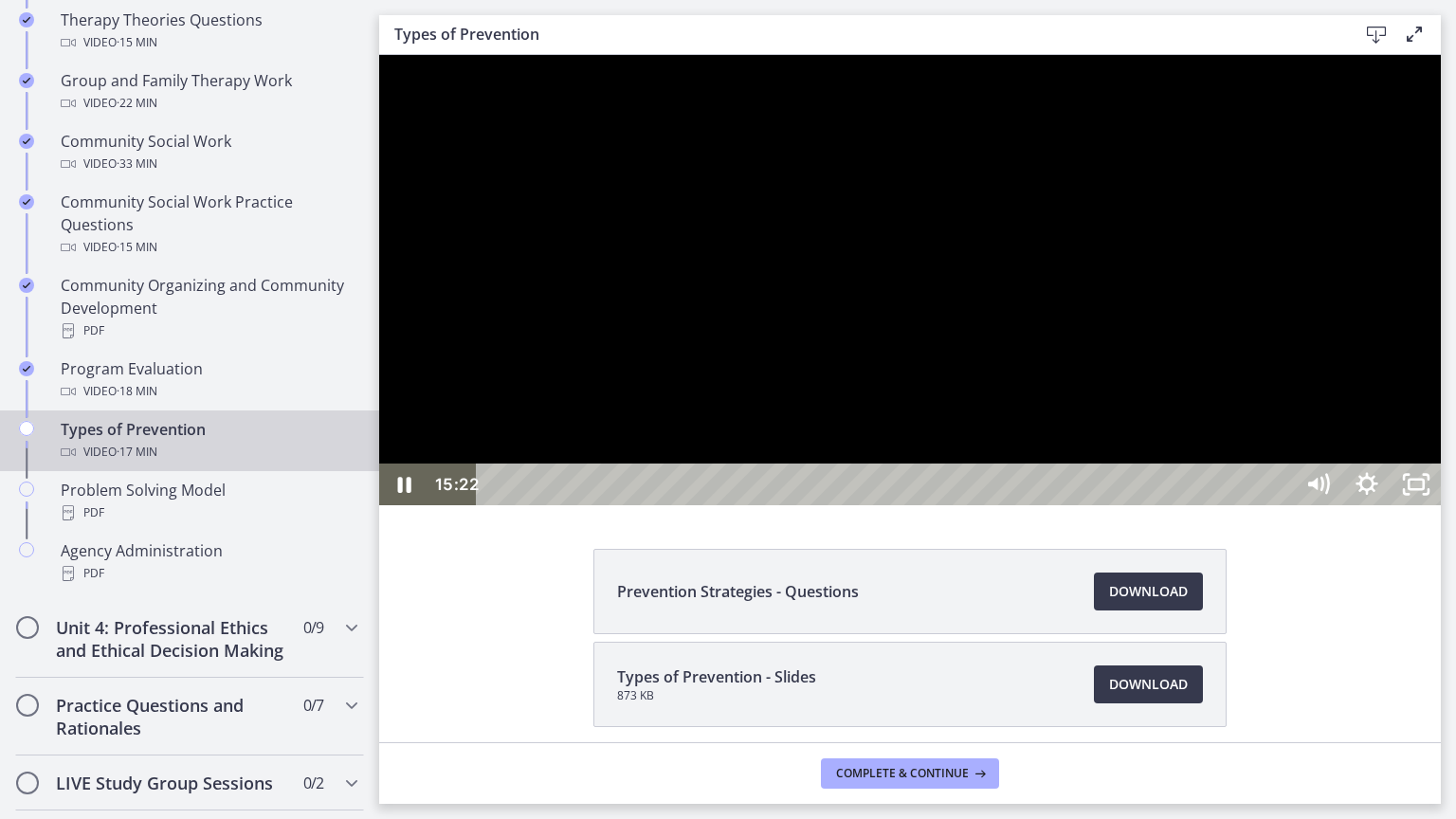 click on "15:36" at bounding box center [887, 484] 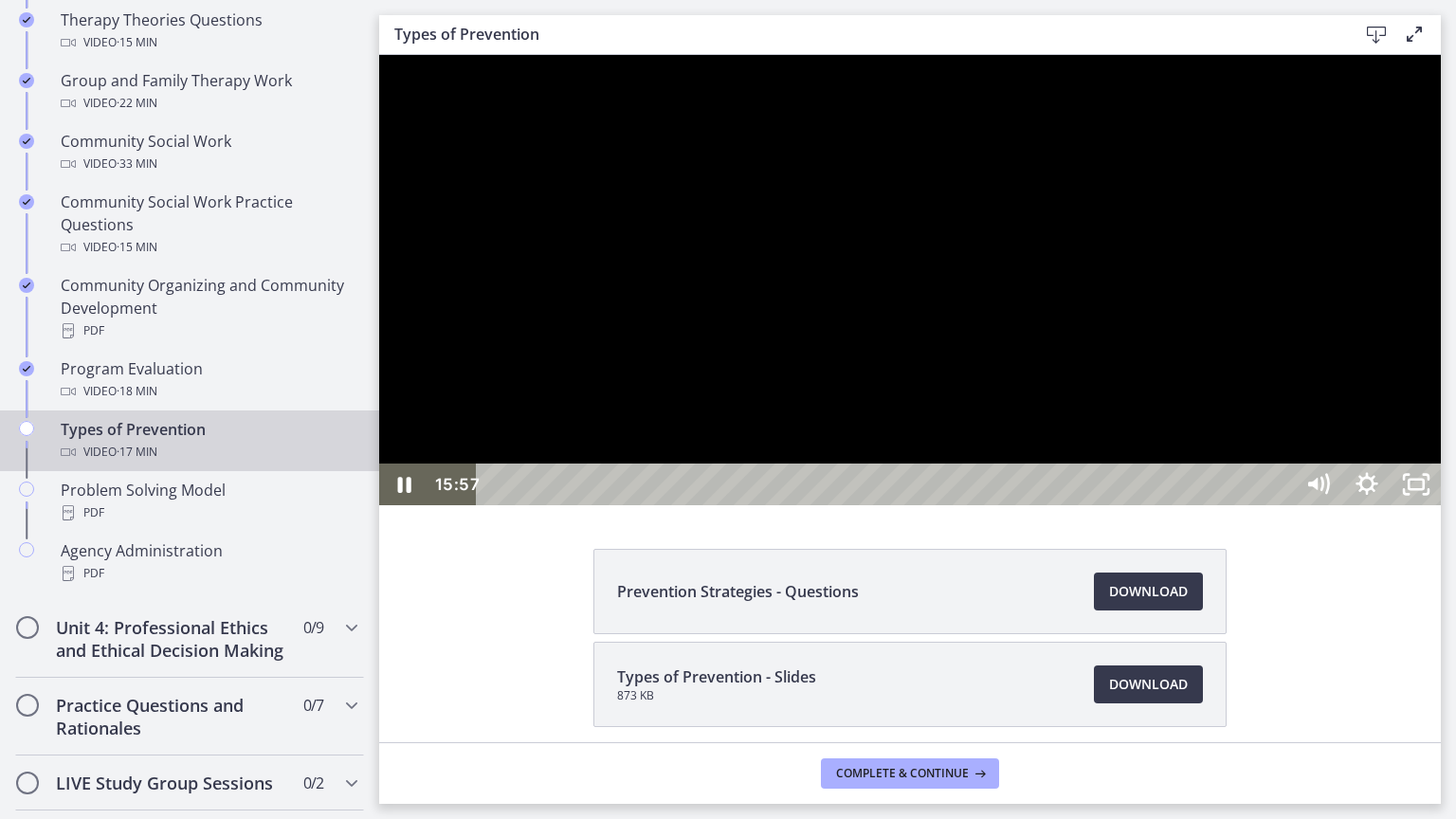click on "15:57" at bounding box center (887, 484) 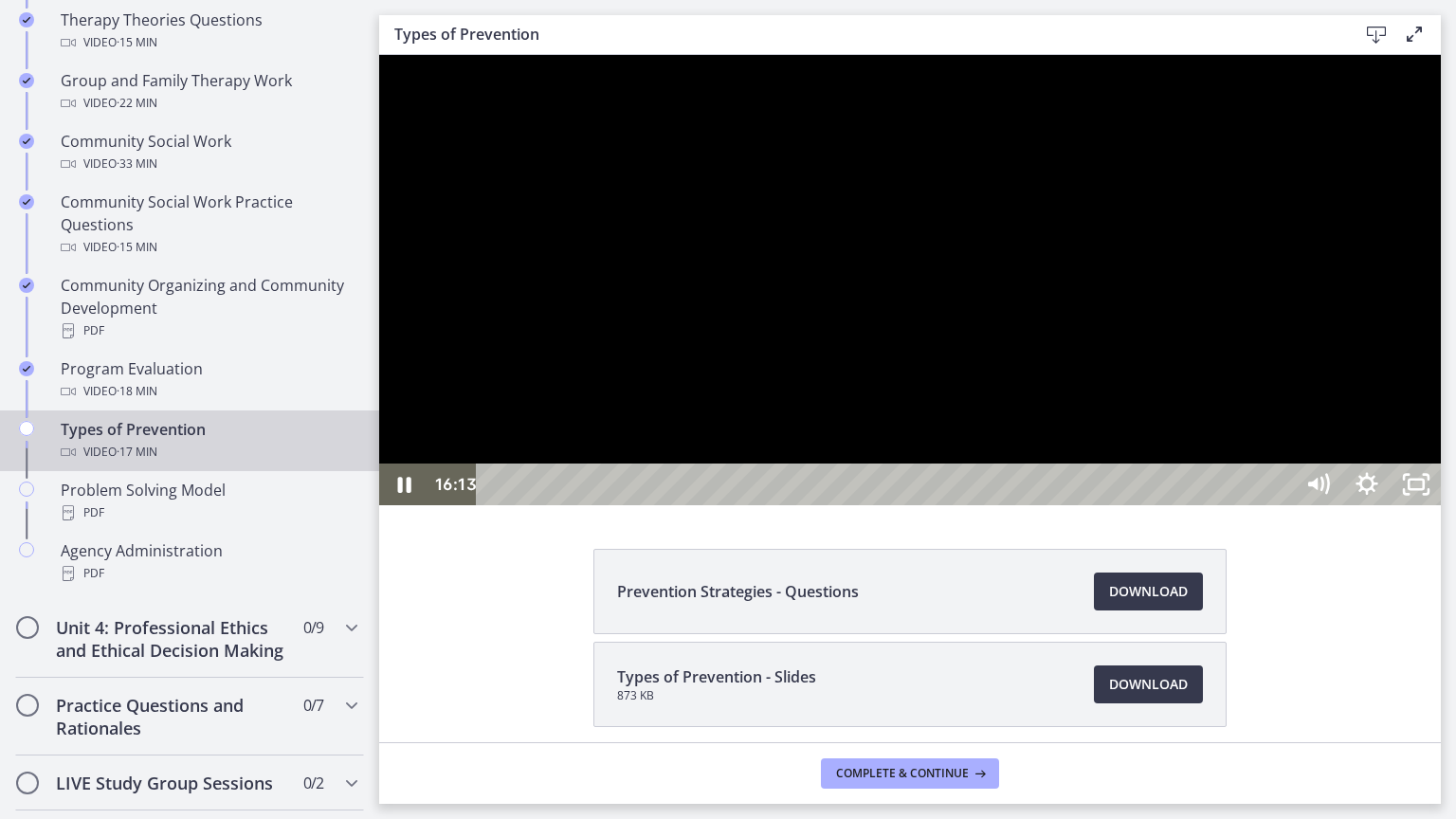 click on "16:23" at bounding box center (887, 484) 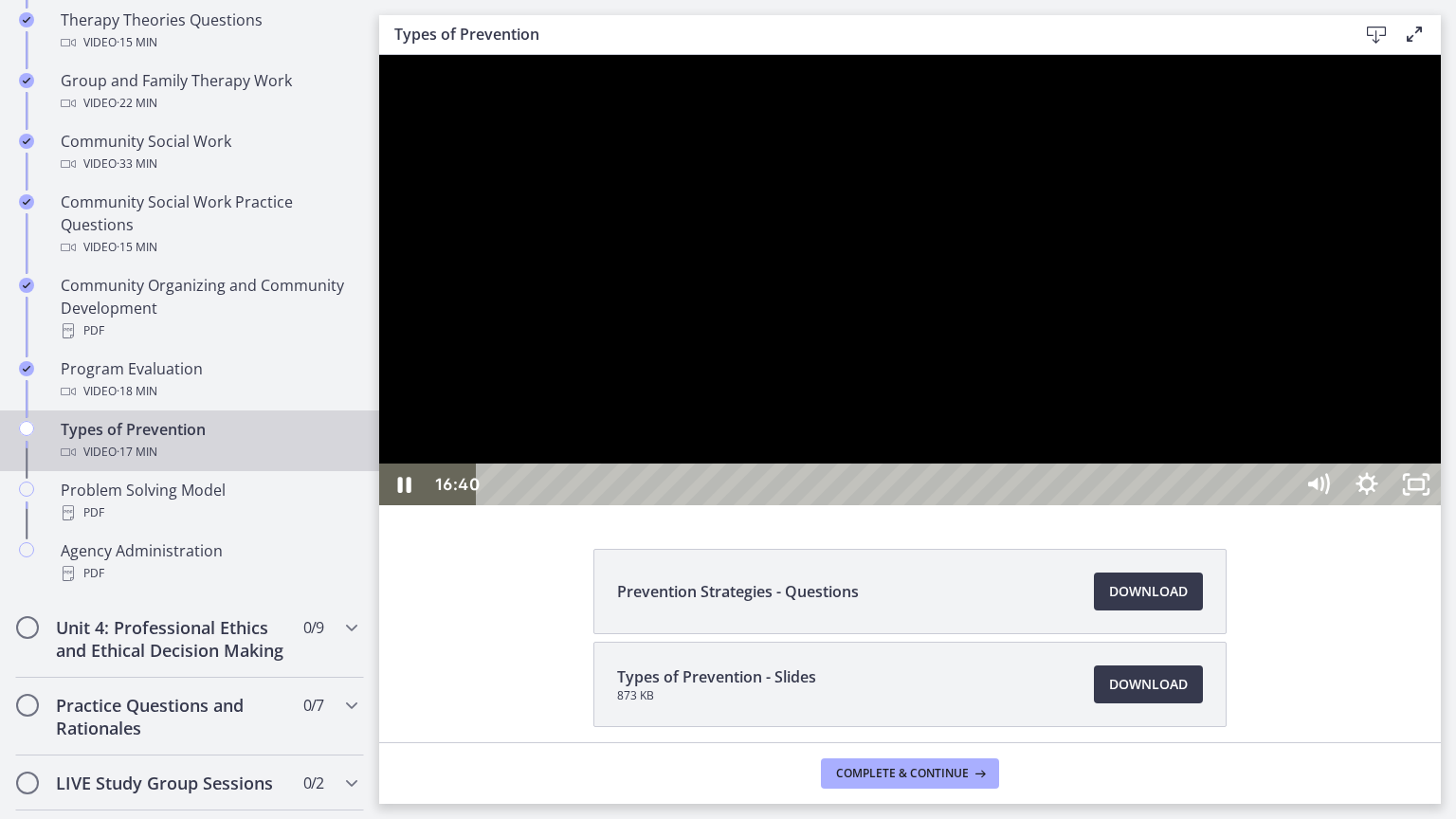 click on "16:40" at bounding box center [887, 484] 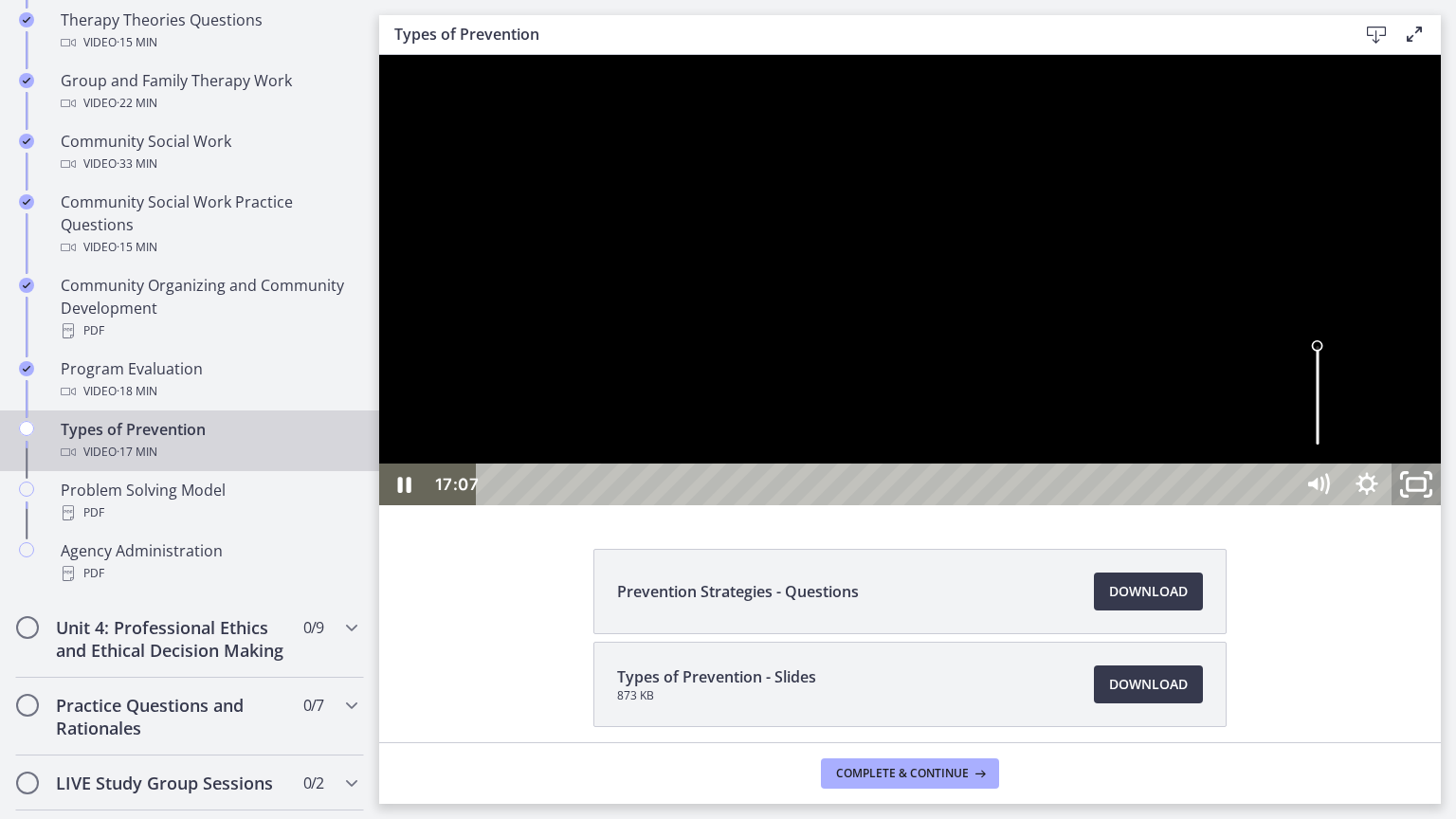 click 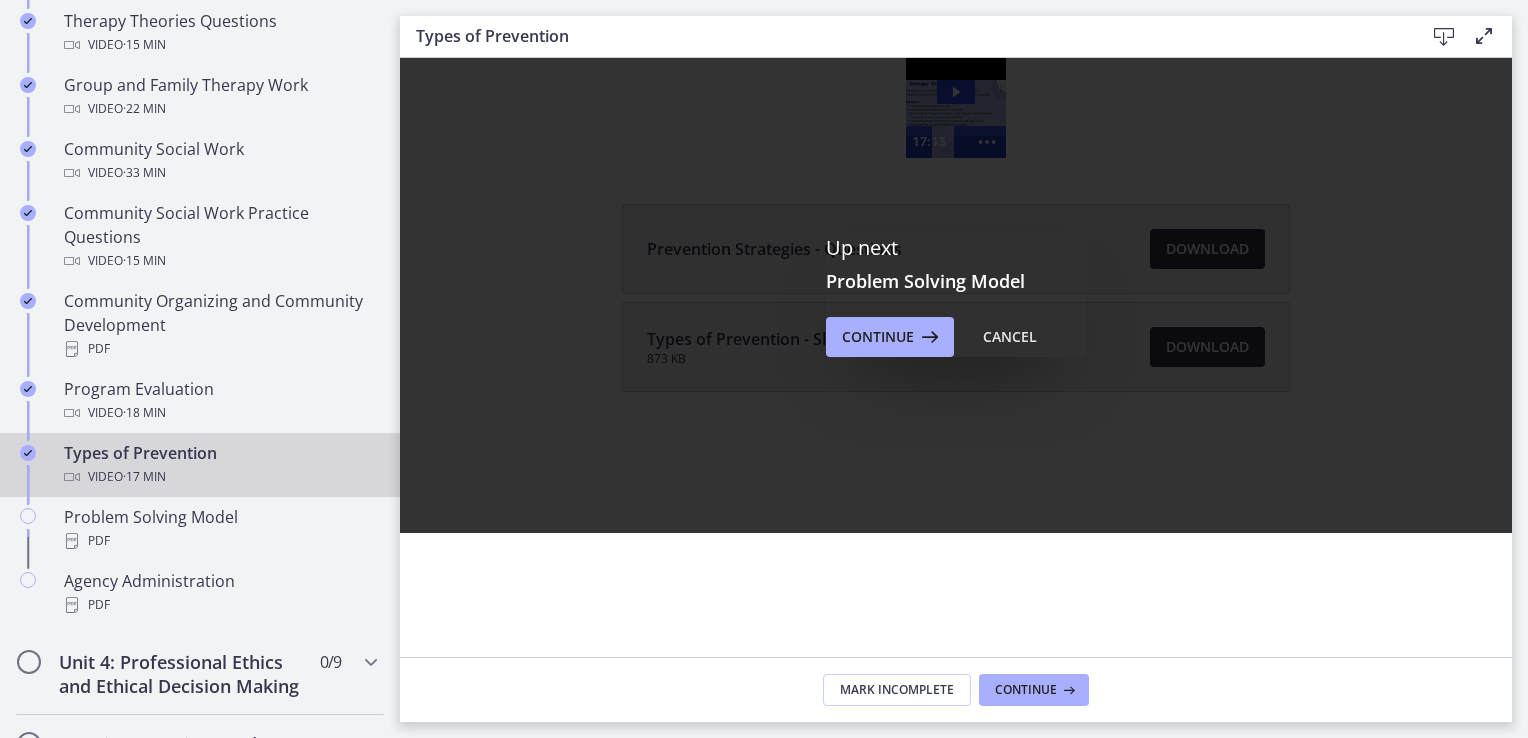 scroll, scrollTop: 0, scrollLeft: 0, axis: both 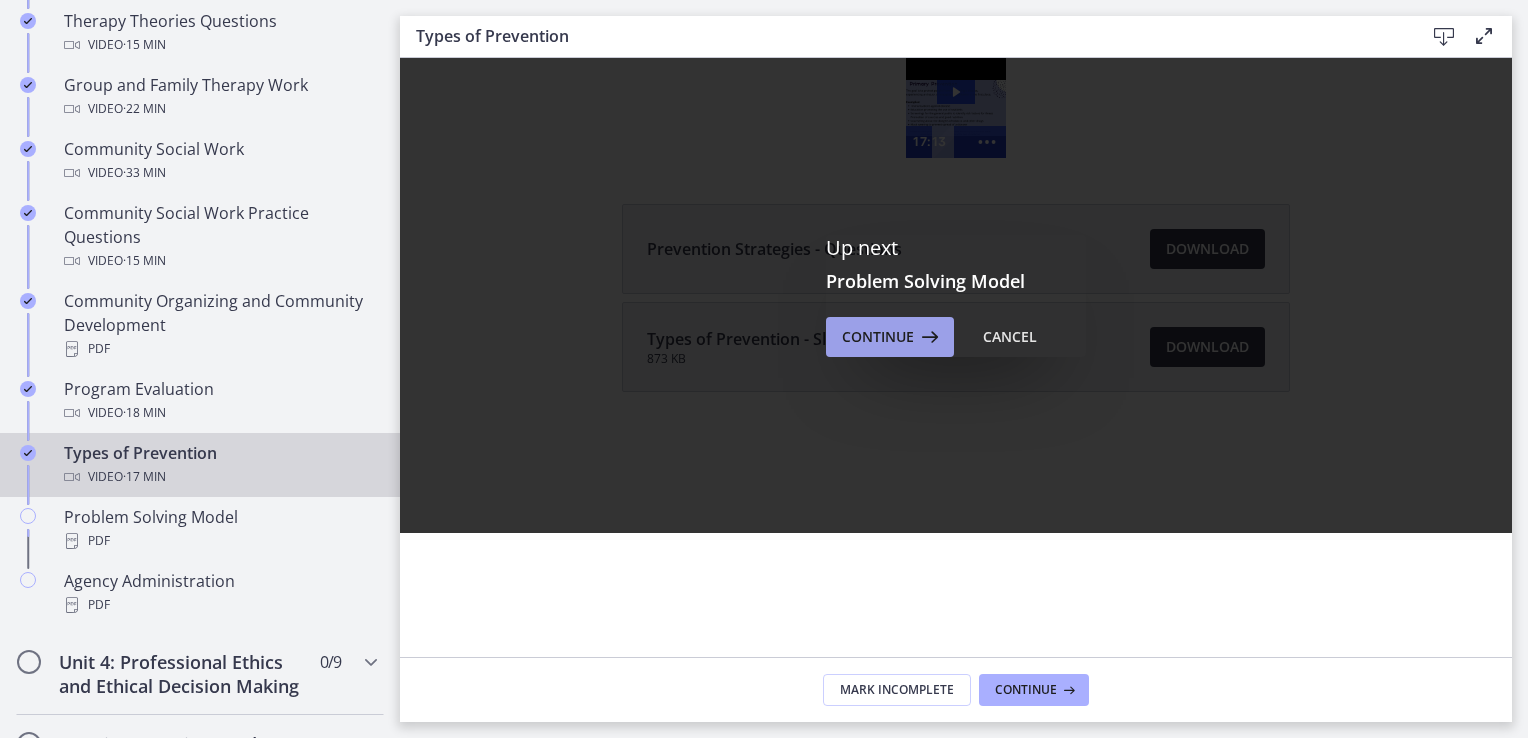click on "Continue" at bounding box center [878, 337] 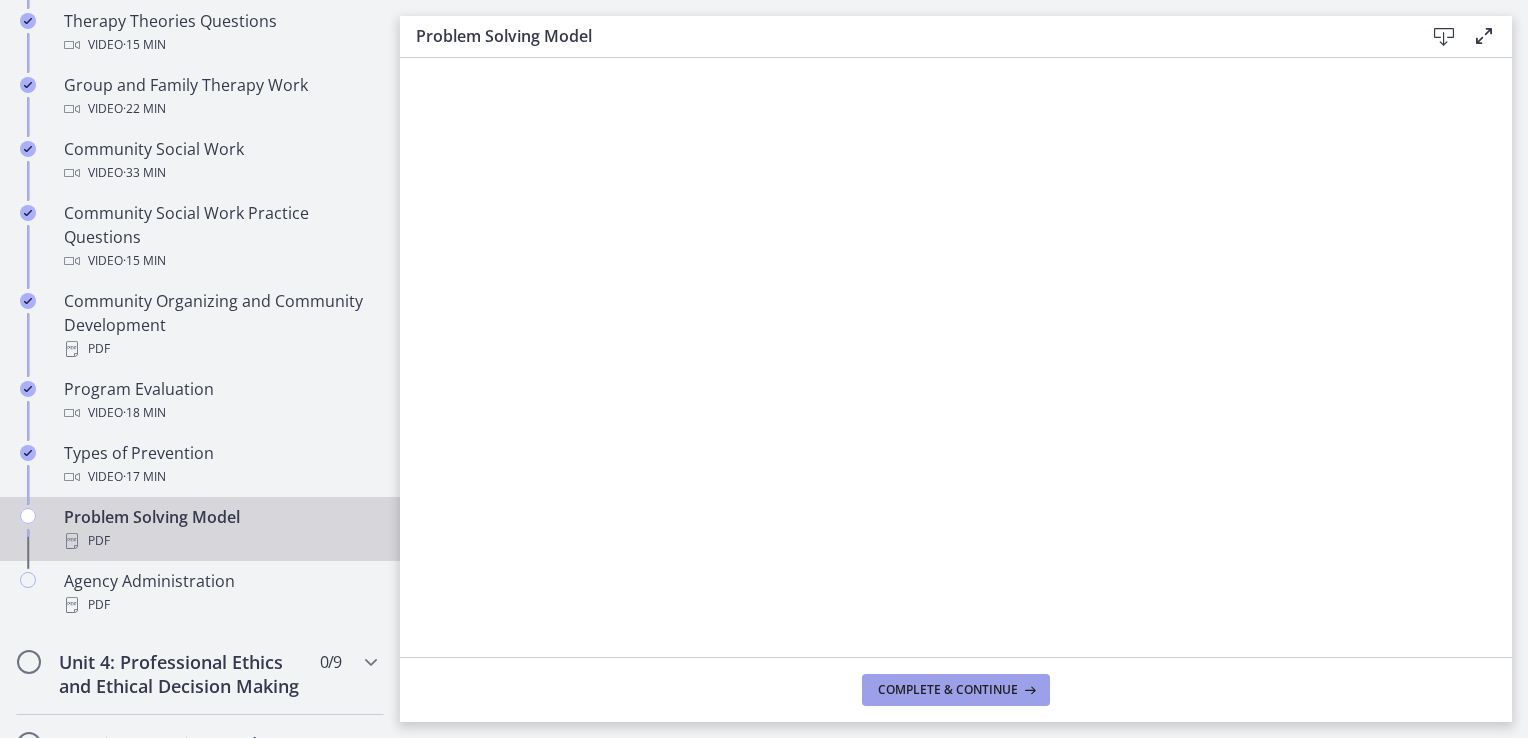 click on "Complete & continue" at bounding box center [956, 690] 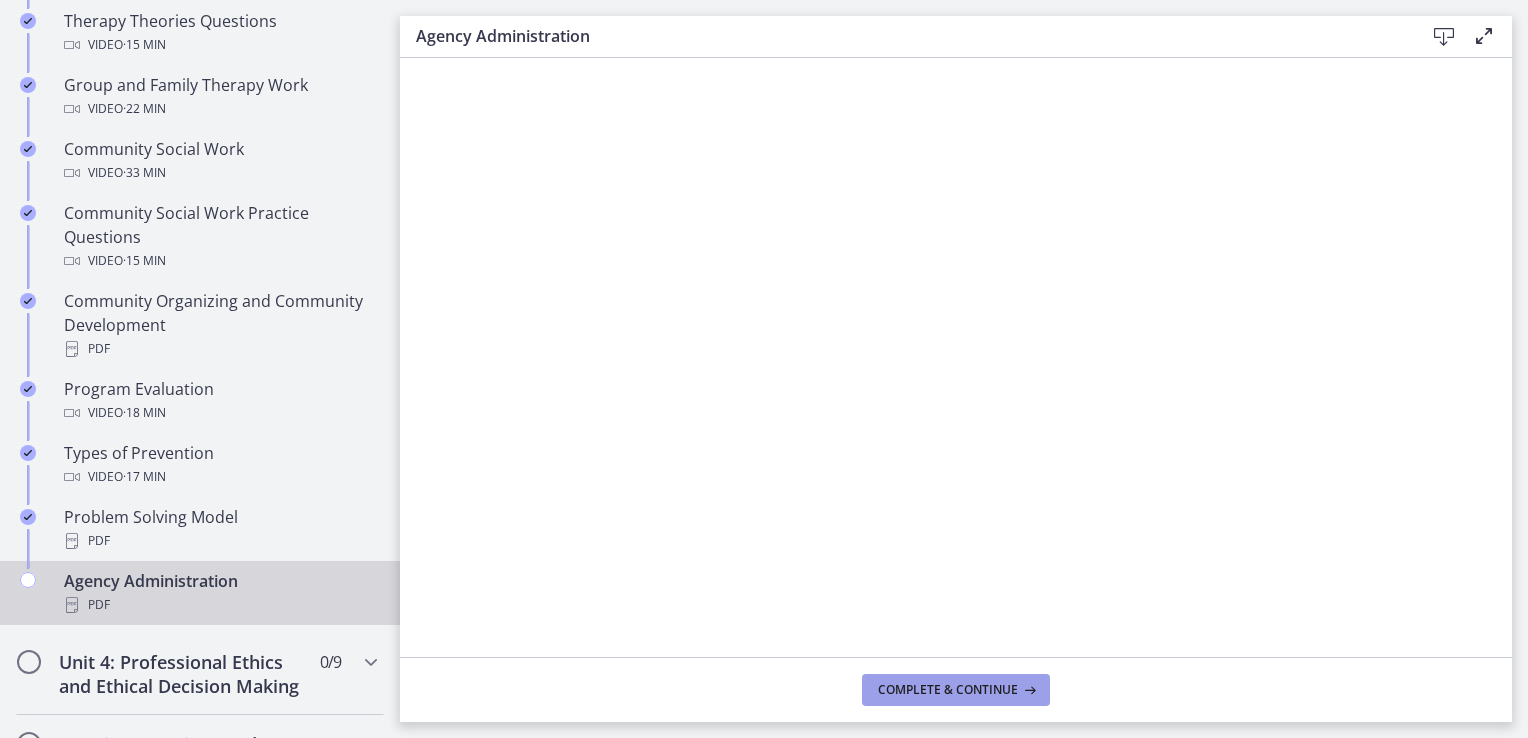 click on "Complete & continue" at bounding box center [948, 690] 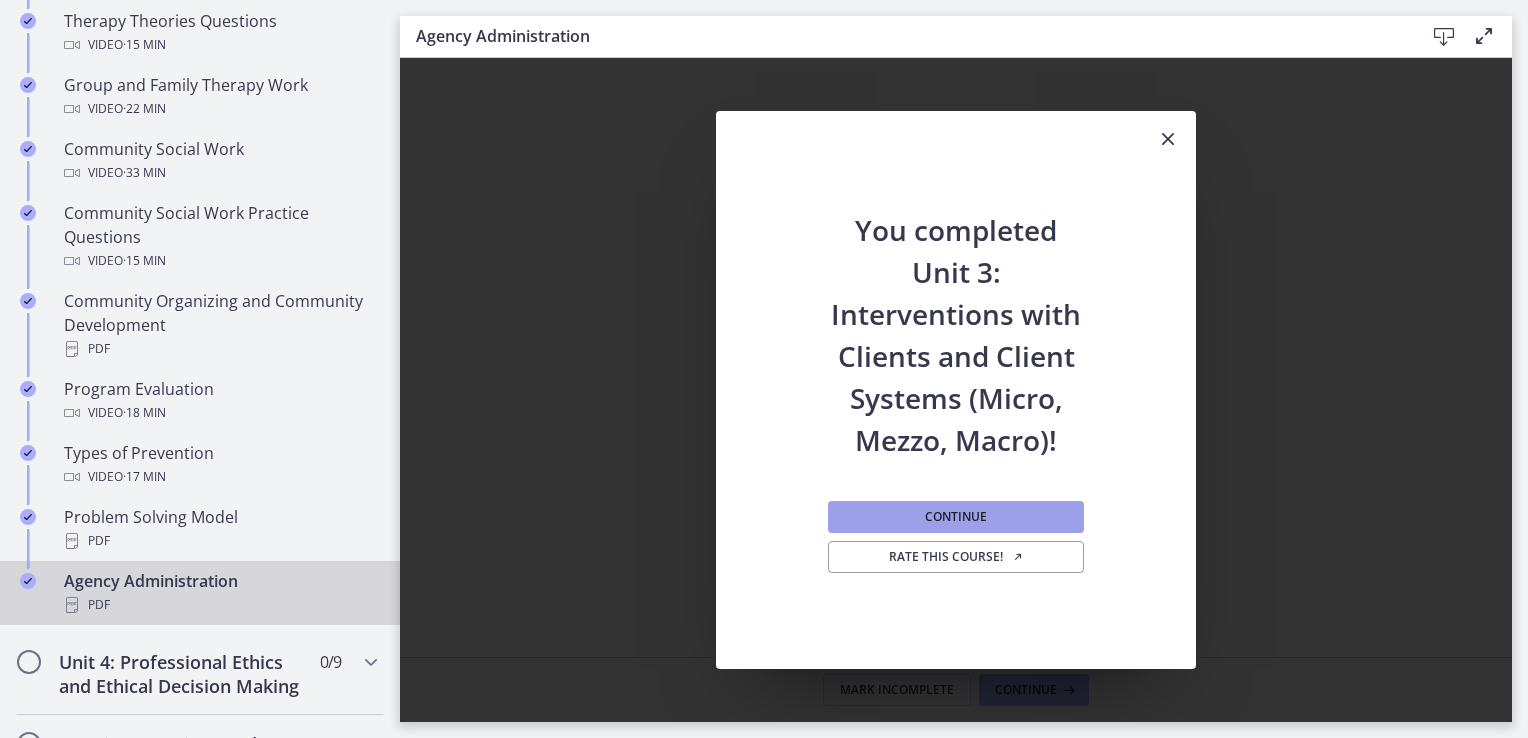 click on "Continue" at bounding box center [956, 517] 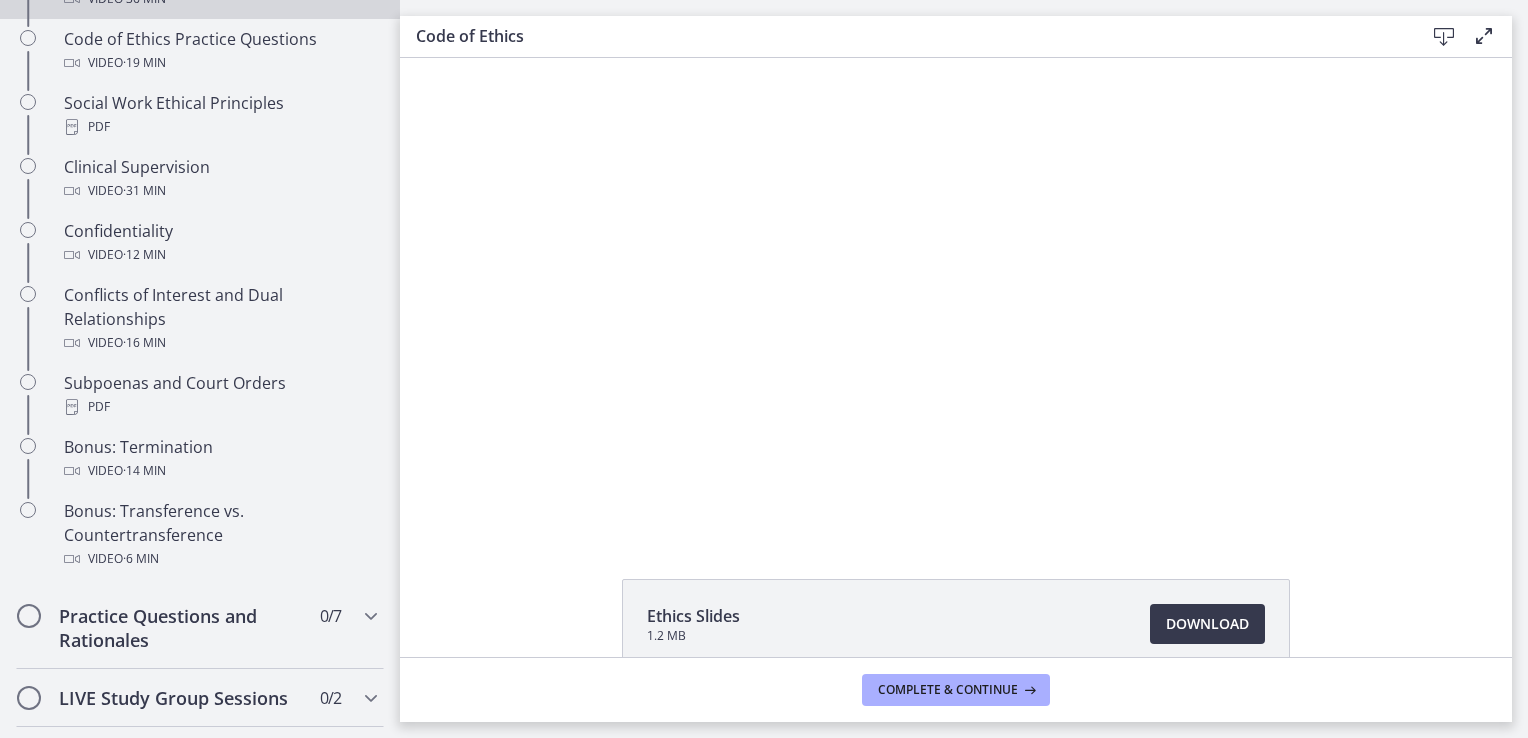 scroll, scrollTop: 0, scrollLeft: 0, axis: both 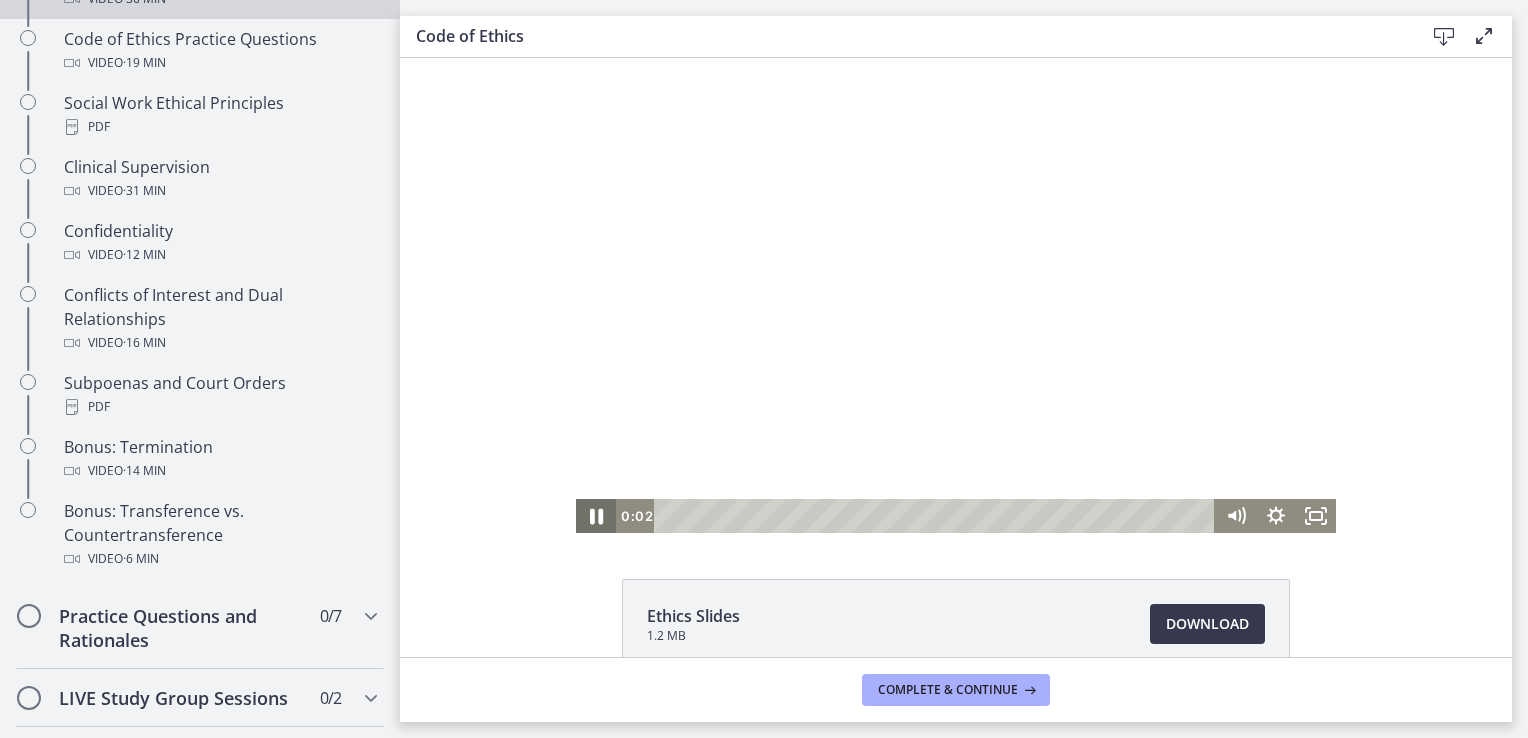 click 